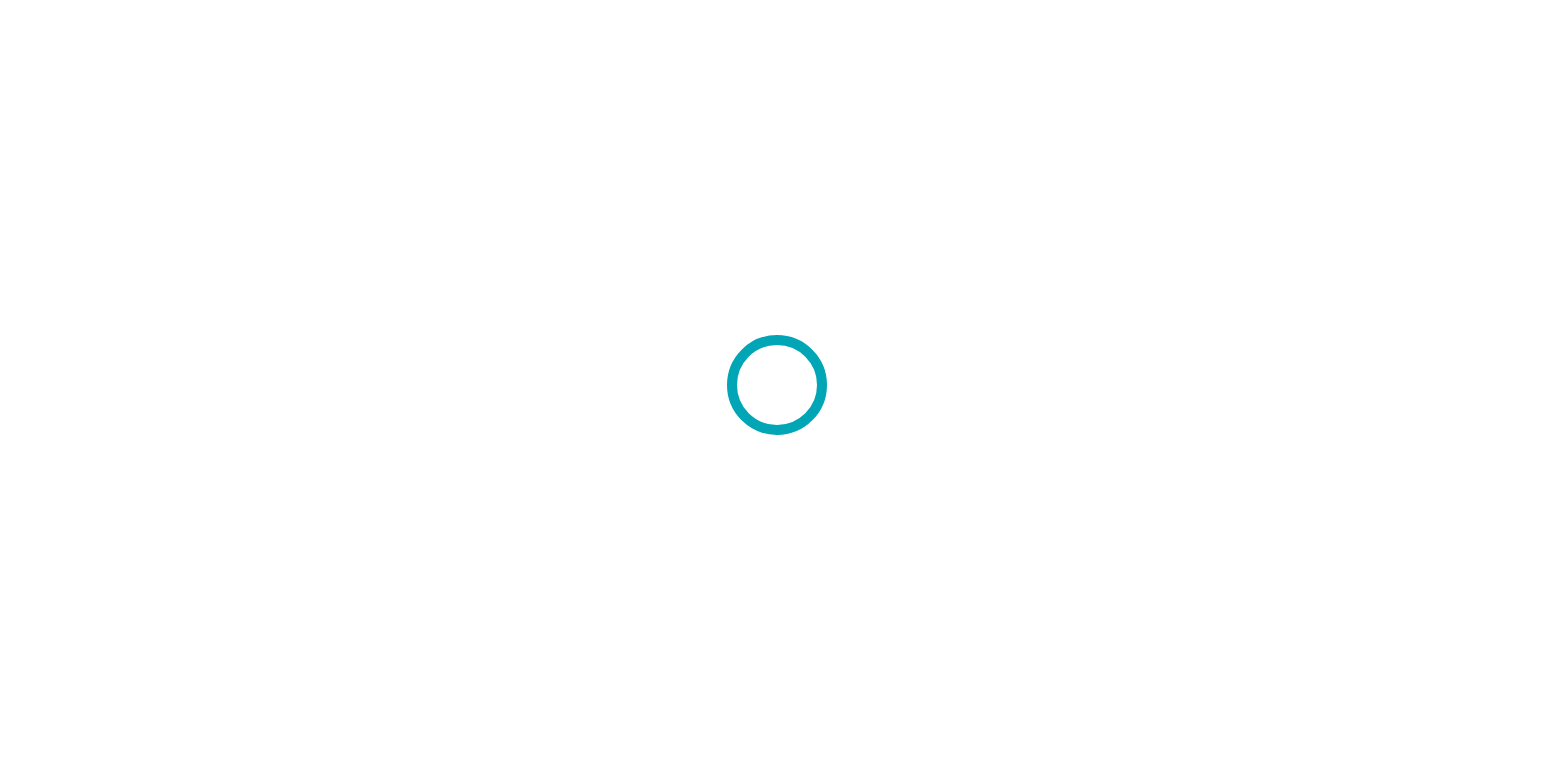 scroll, scrollTop: 0, scrollLeft: 0, axis: both 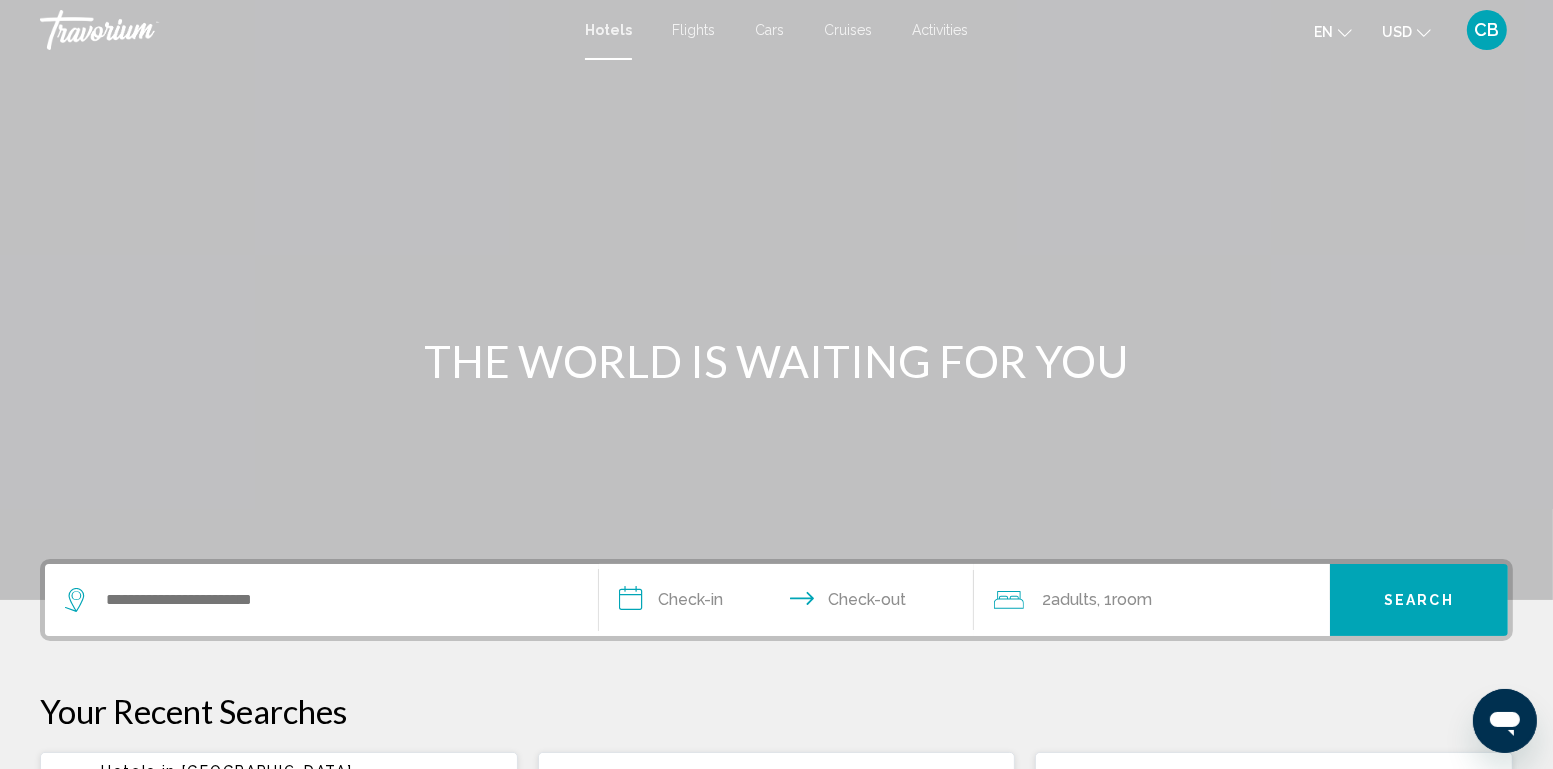 click at bounding box center [321, 600] 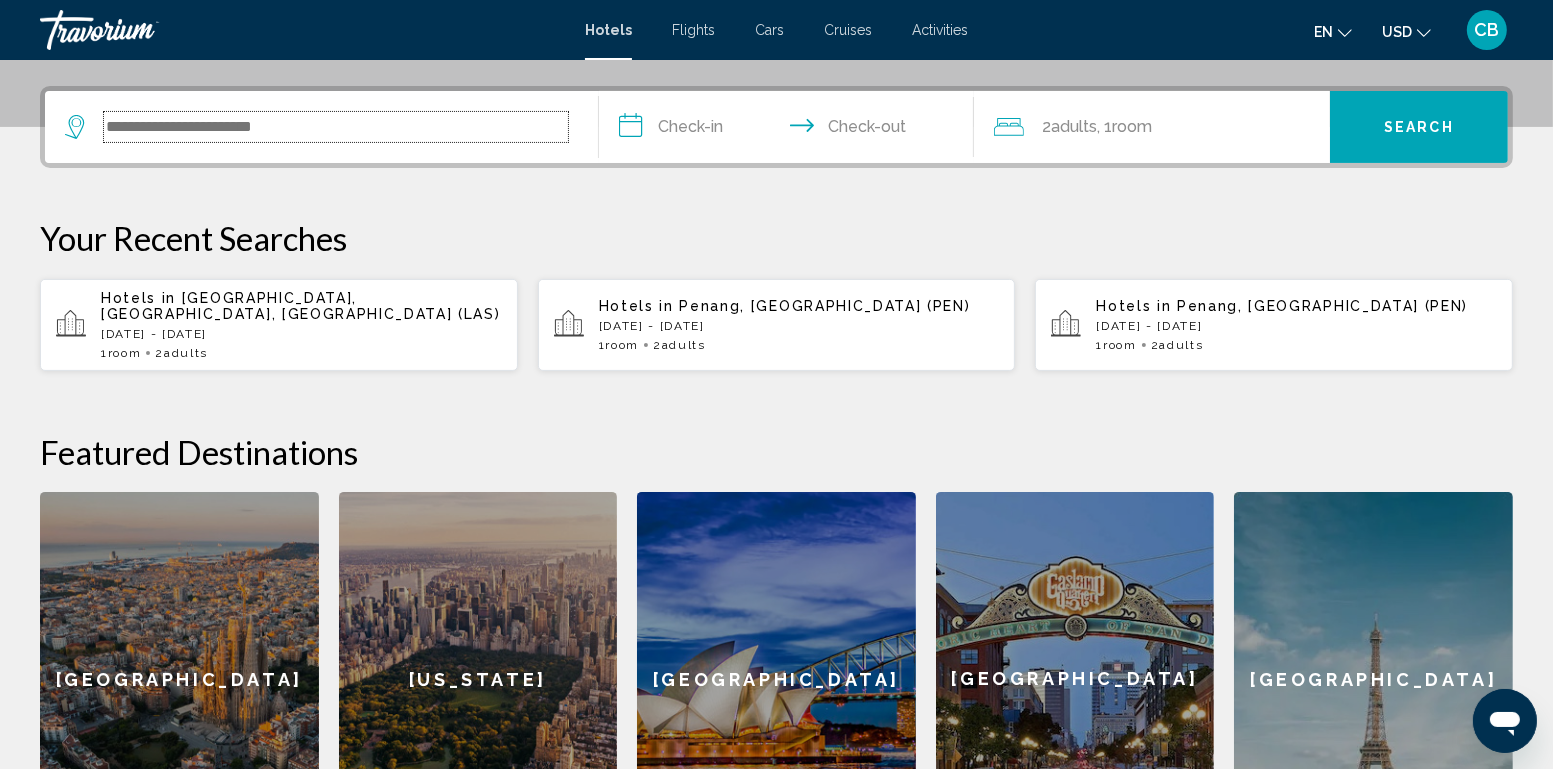 click at bounding box center (336, 127) 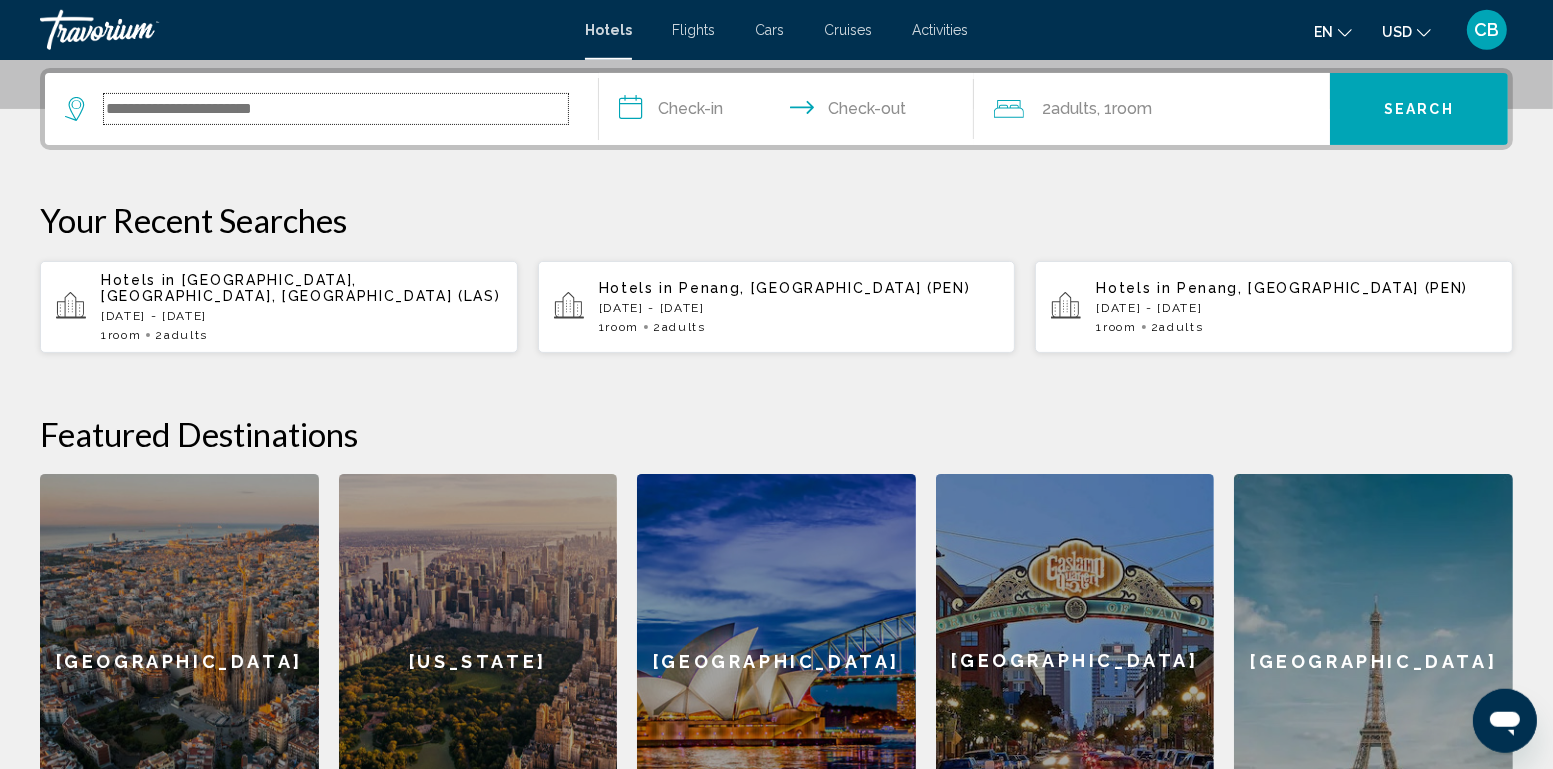scroll, scrollTop: 493, scrollLeft: 0, axis: vertical 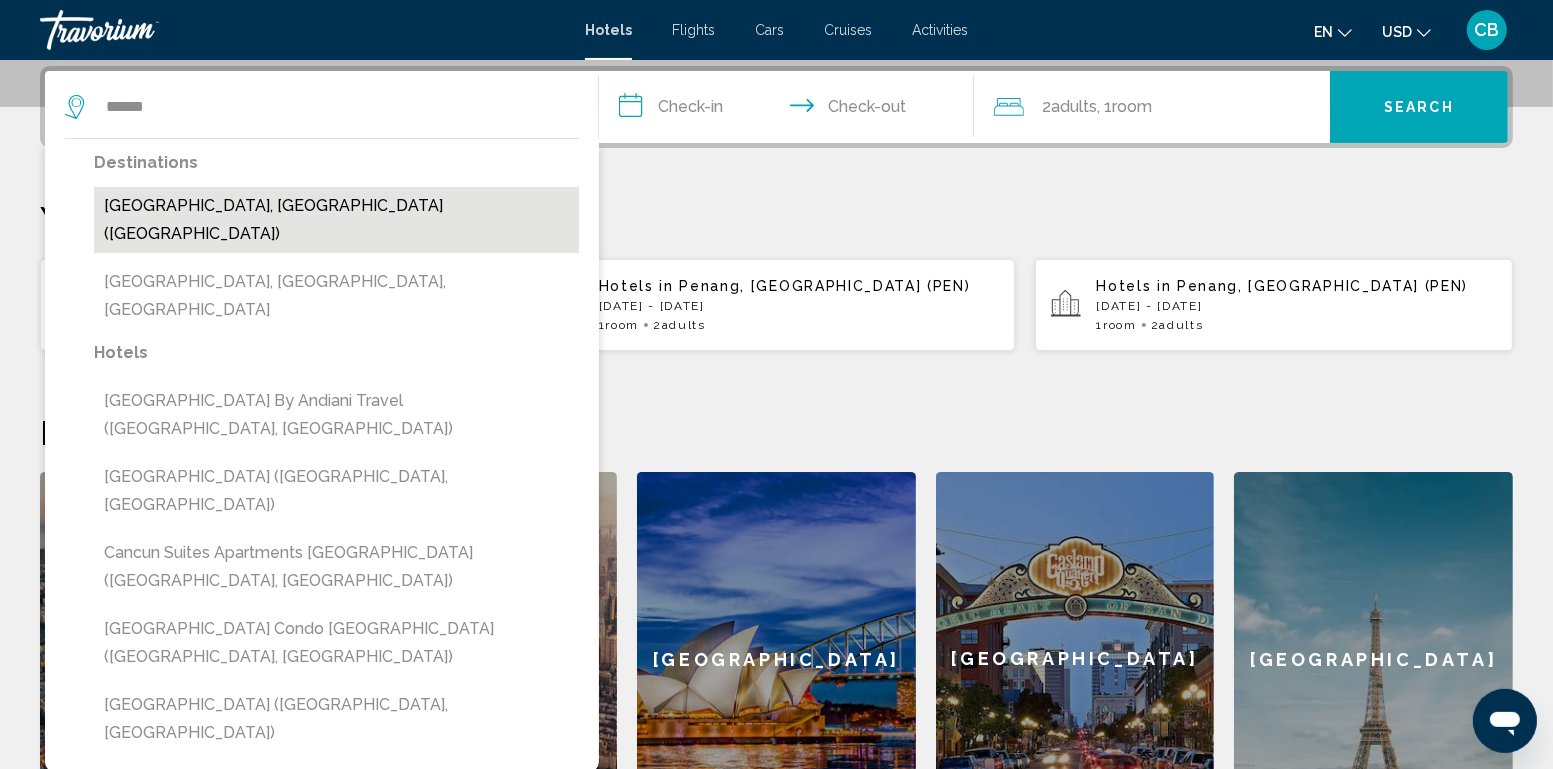 click on "[GEOGRAPHIC_DATA], [GEOGRAPHIC_DATA] ([GEOGRAPHIC_DATA])" at bounding box center [336, 220] 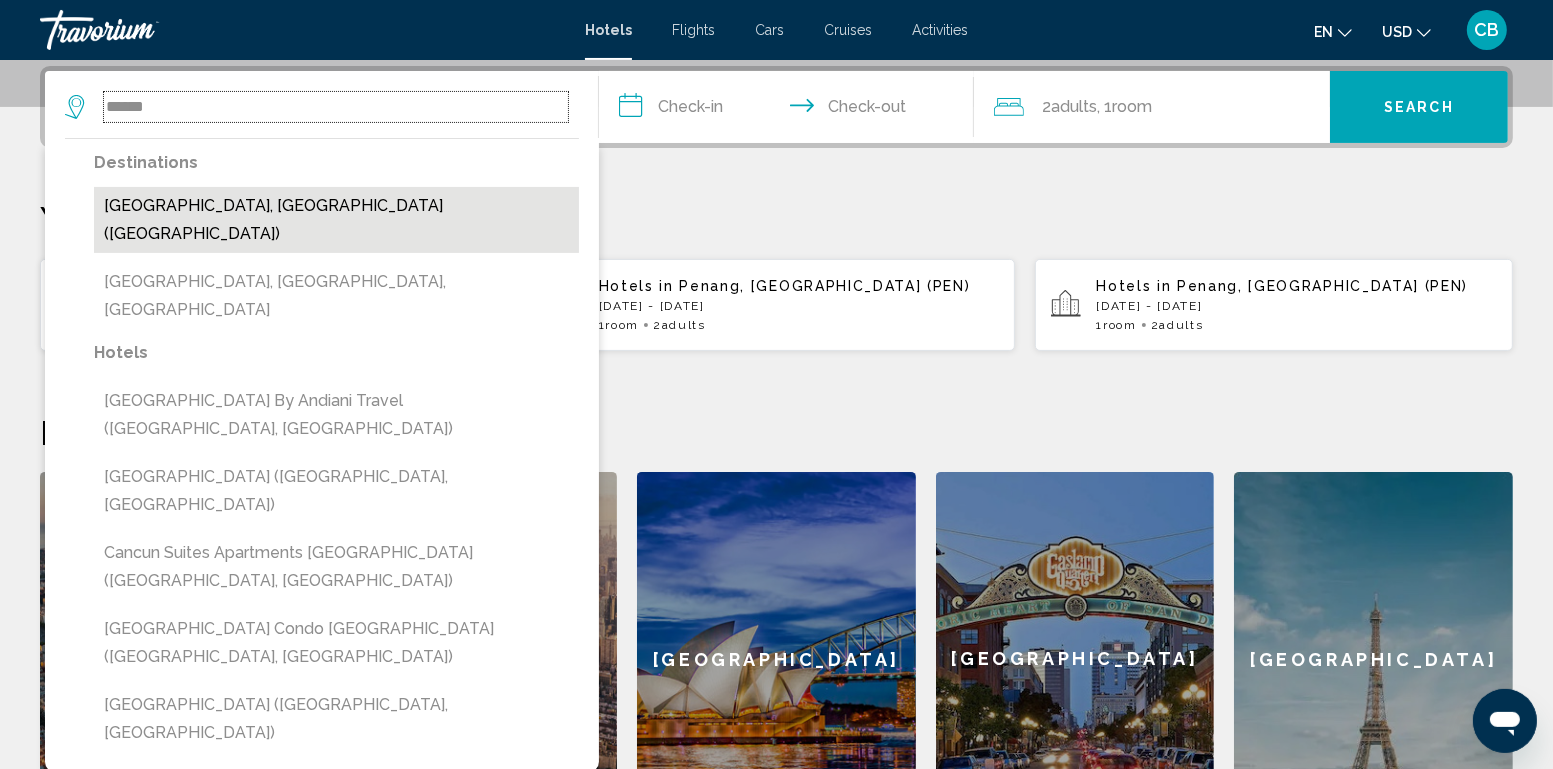 type on "**********" 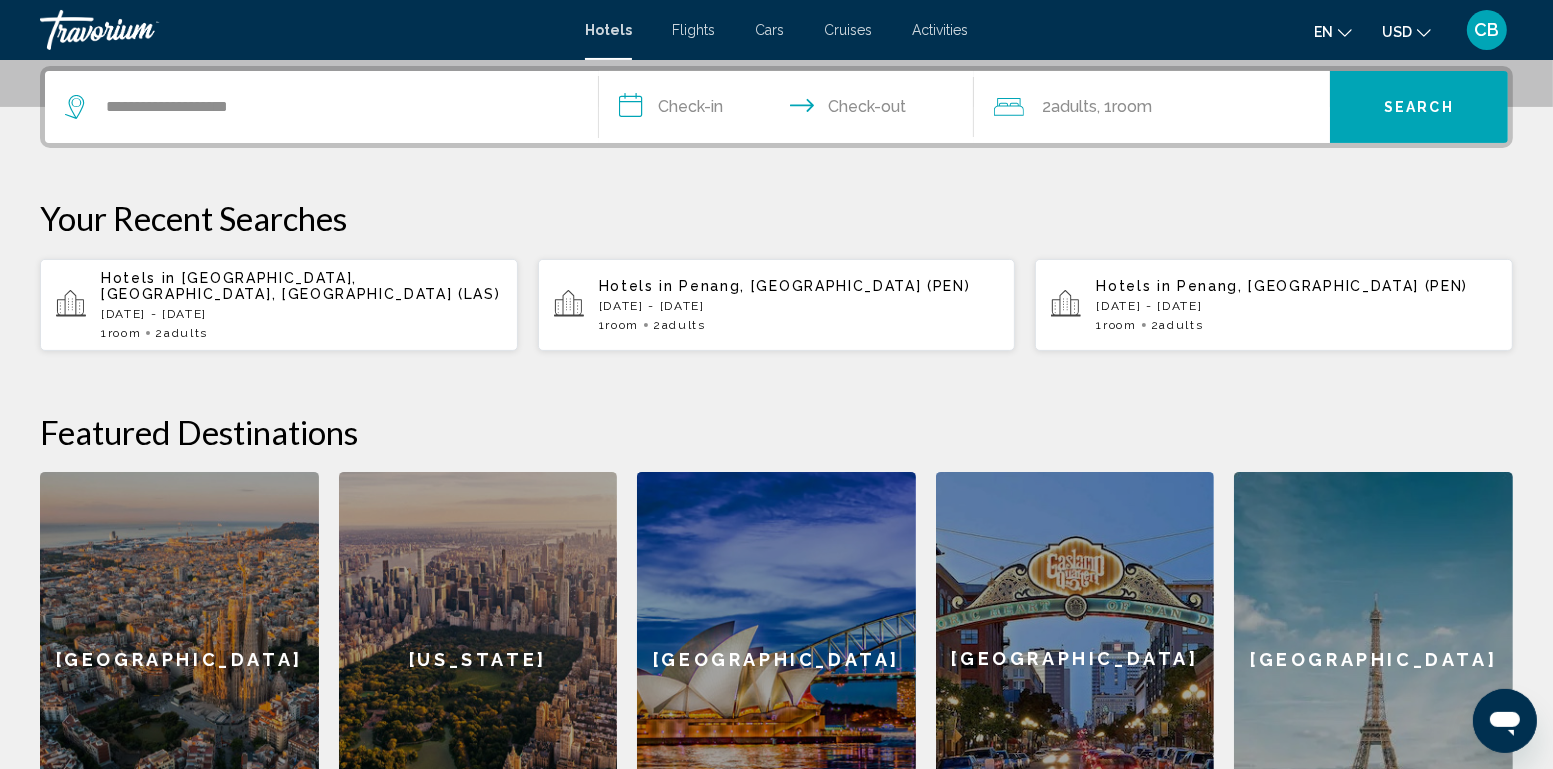 click on "**********" at bounding box center [791, 110] 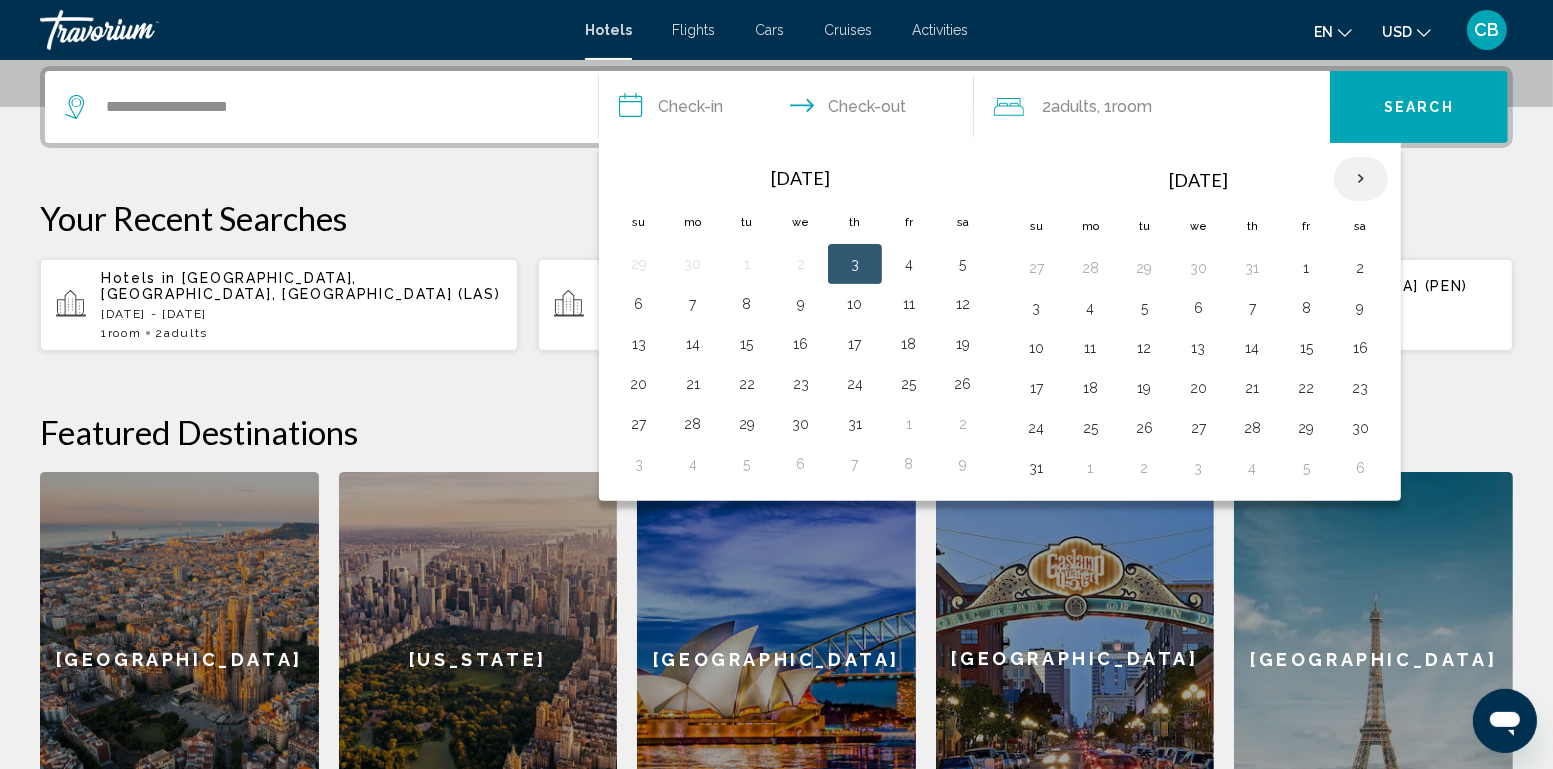 click at bounding box center (1361, 179) 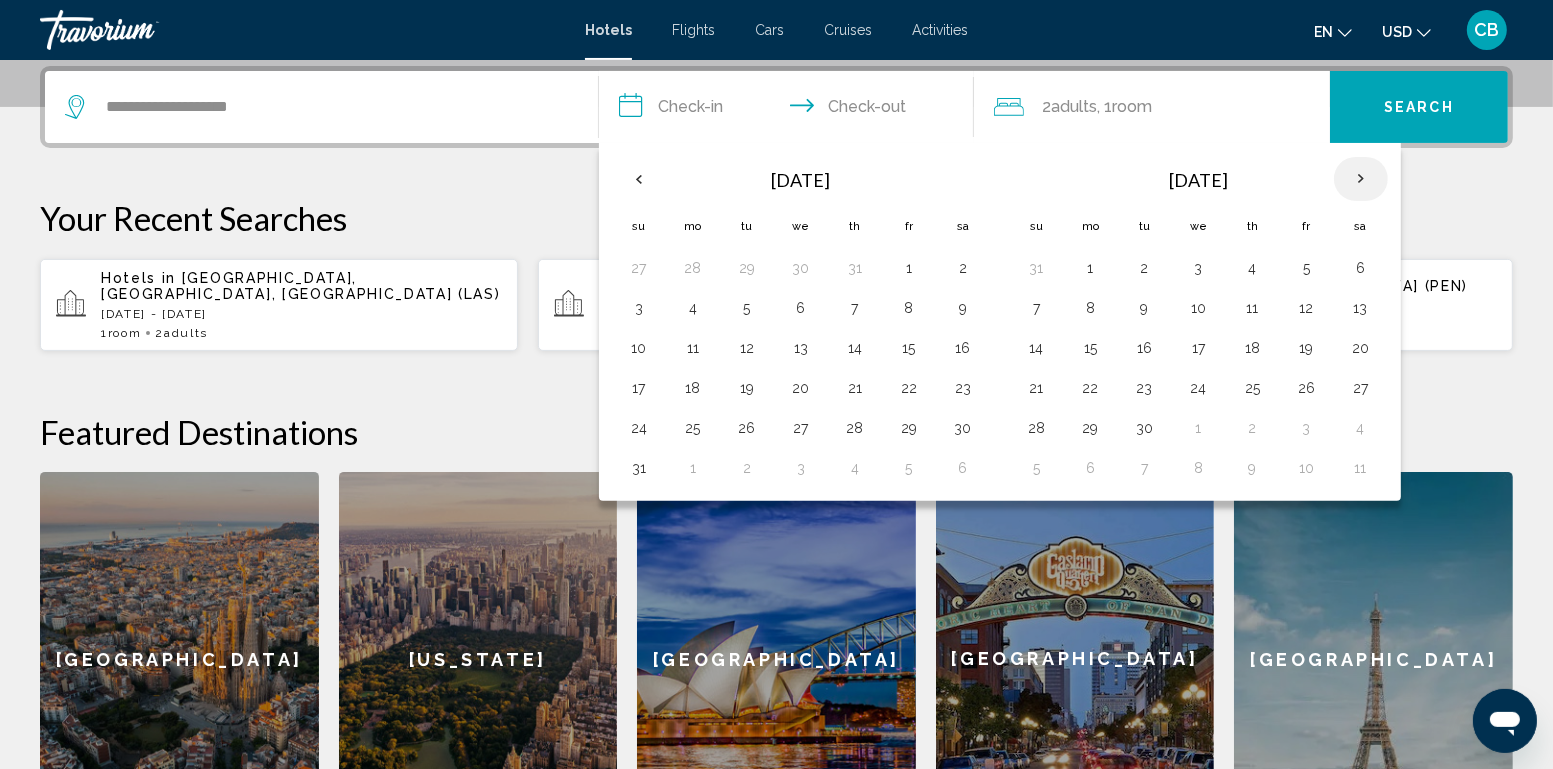 click at bounding box center (1361, 179) 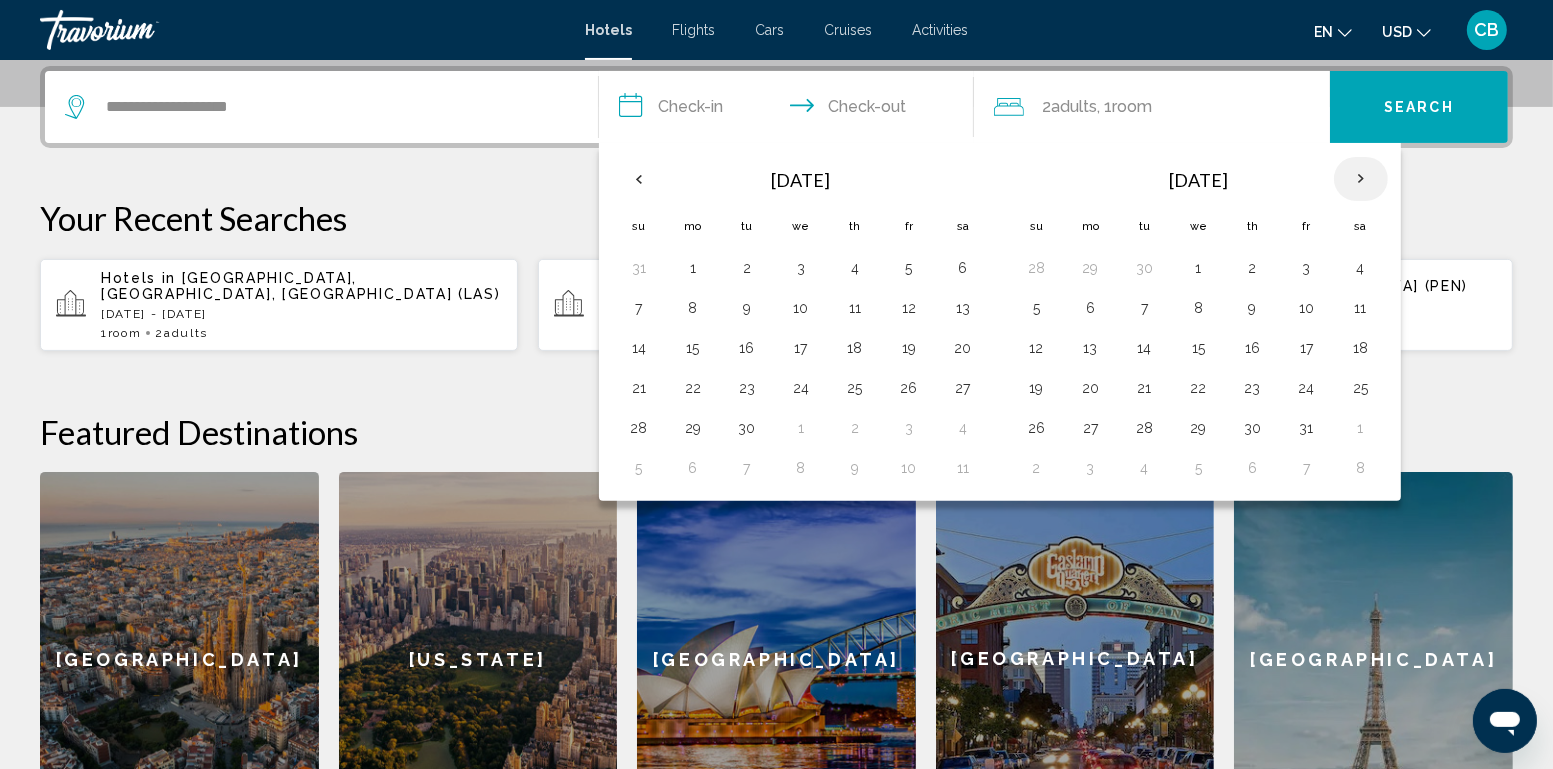 click at bounding box center (1361, 179) 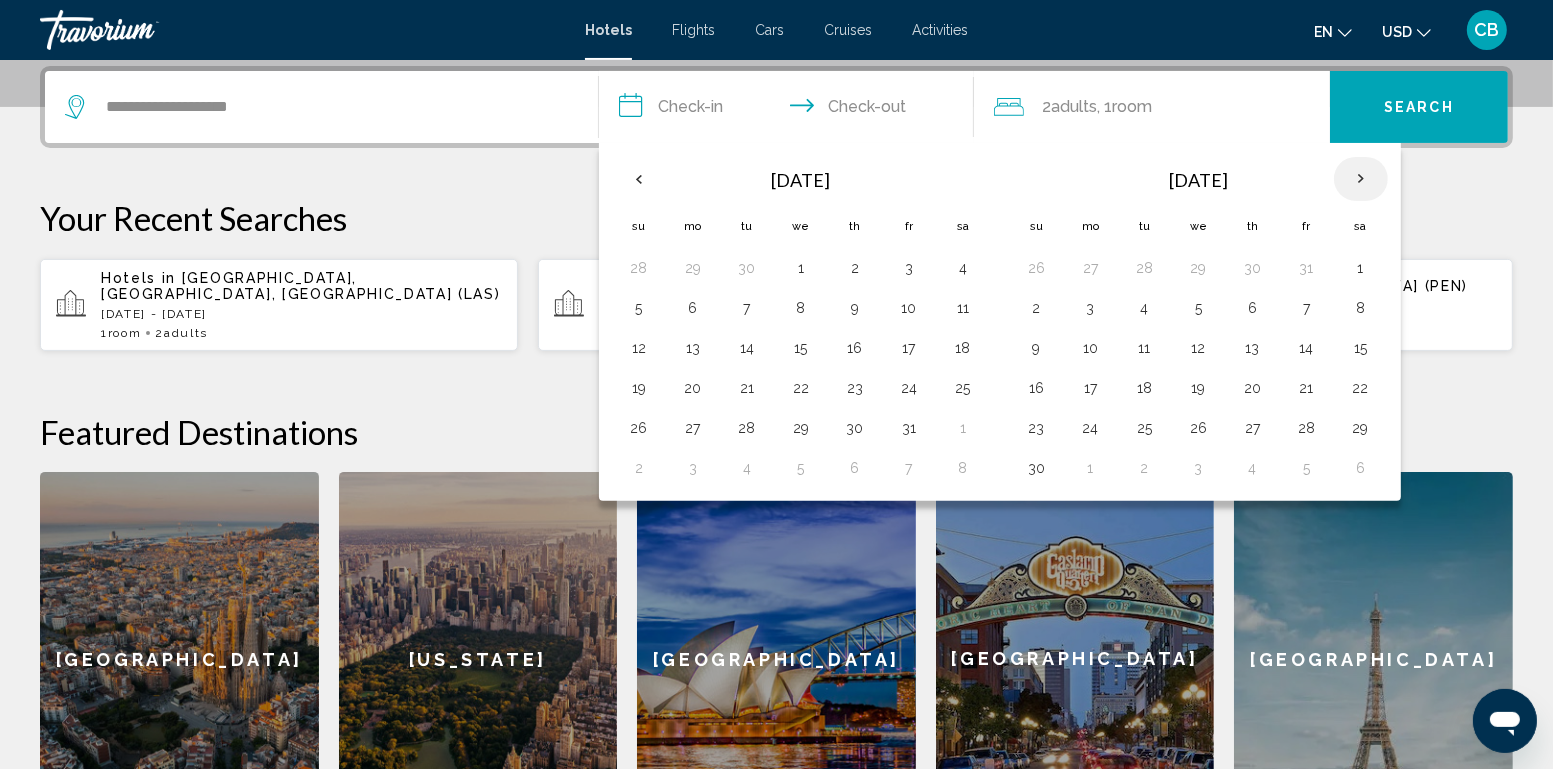 click at bounding box center (1361, 179) 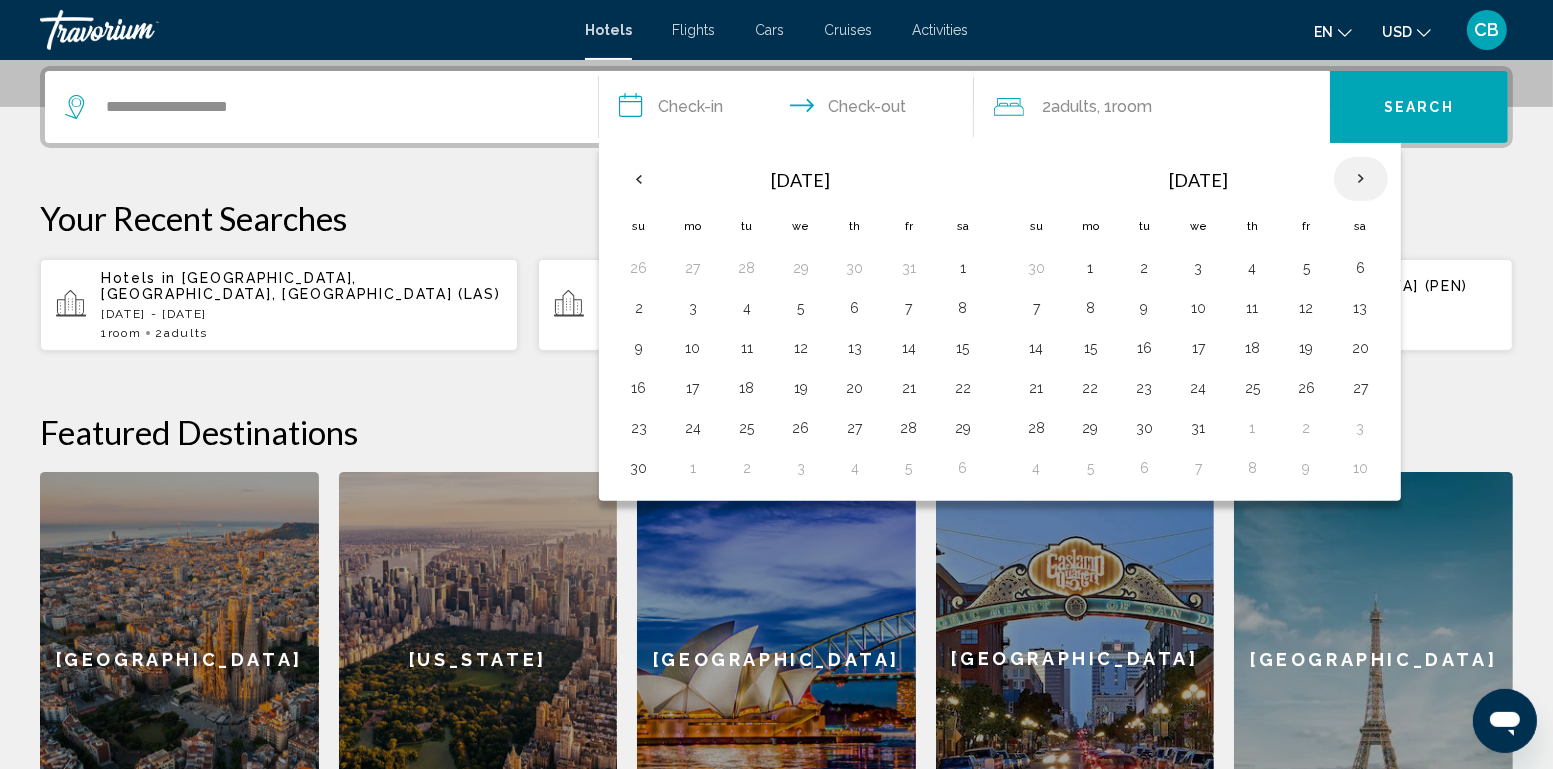 click at bounding box center (1361, 179) 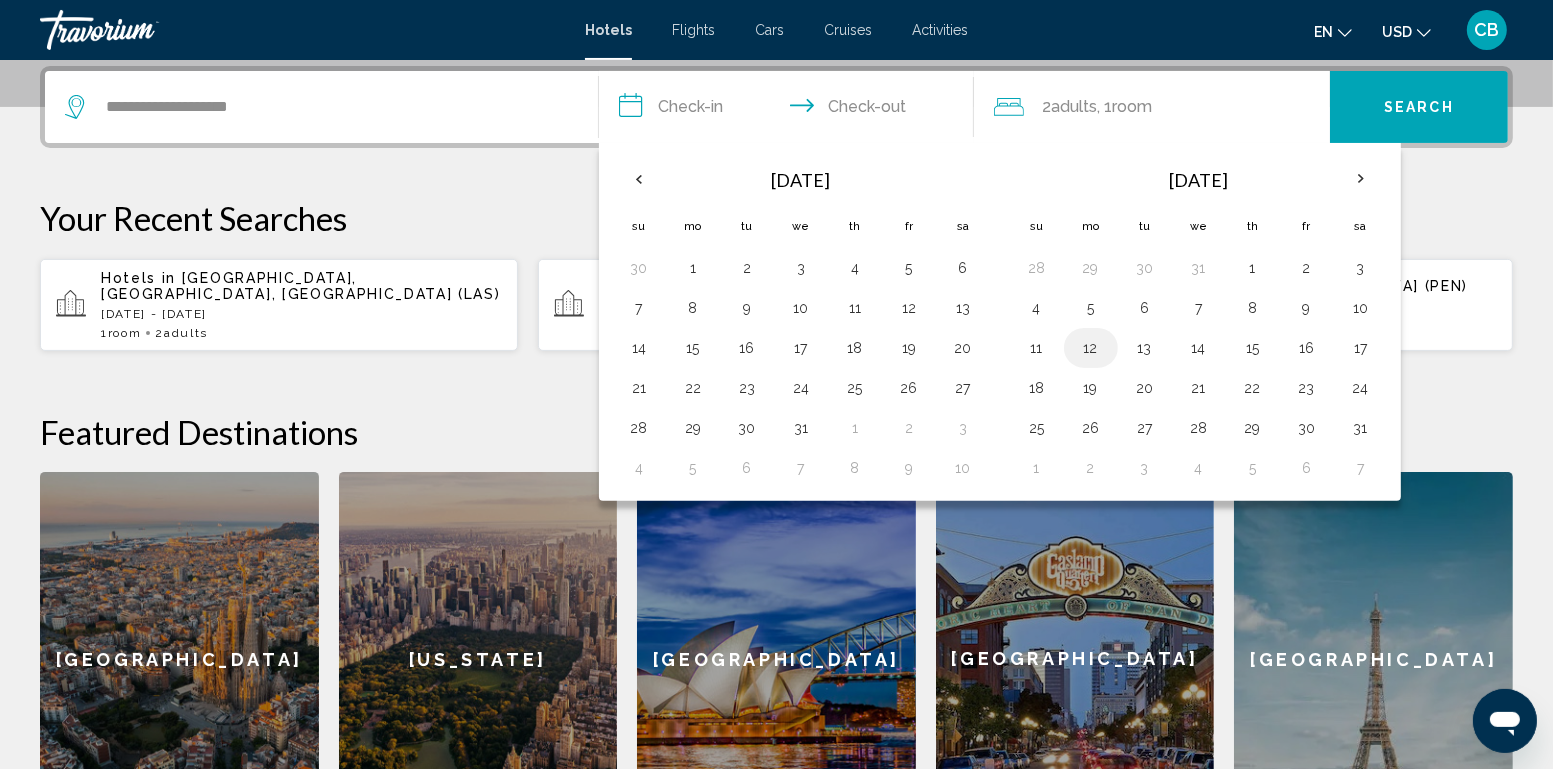 click on "12" at bounding box center (1091, 348) 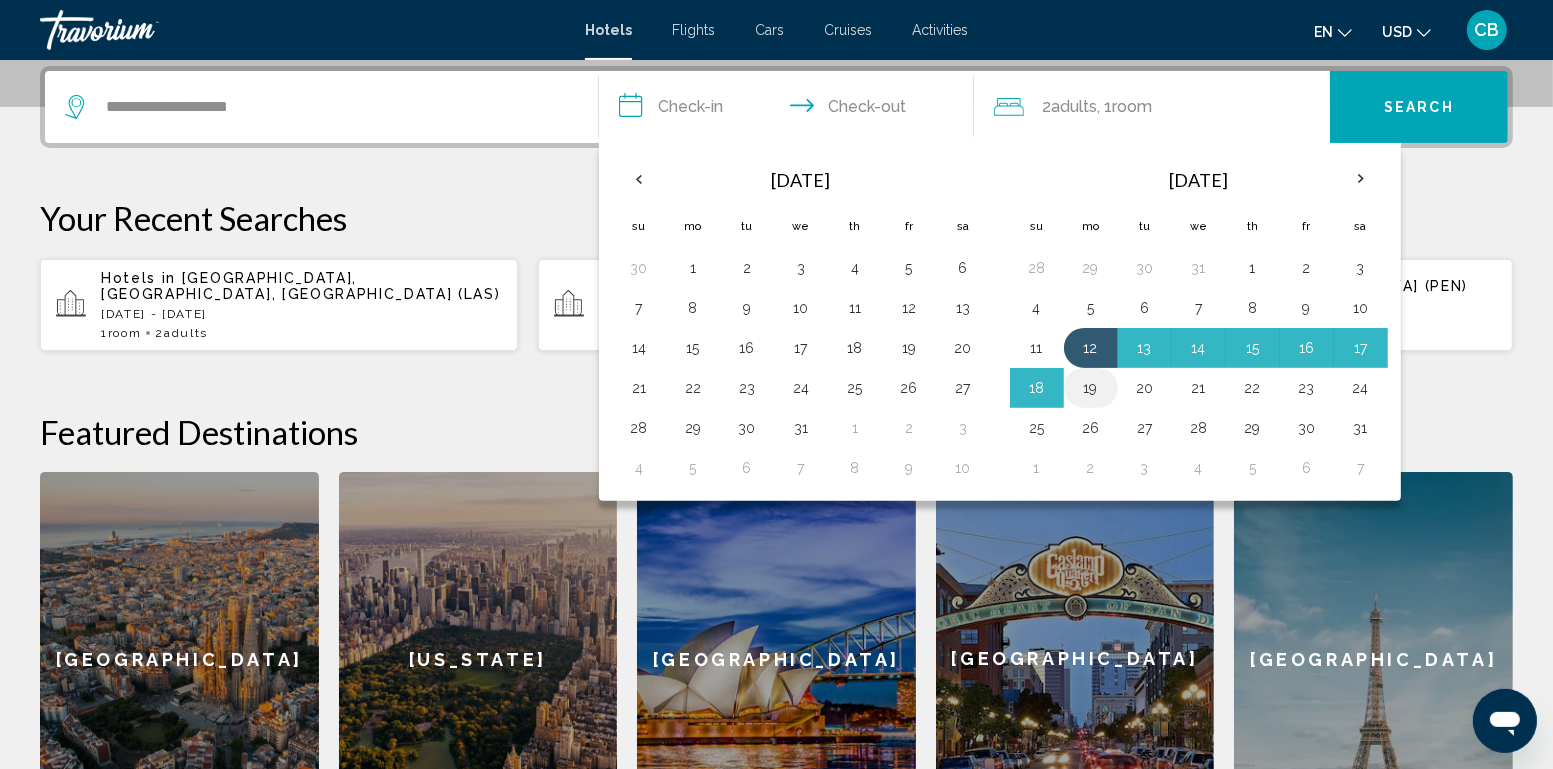 click on "19" at bounding box center (1091, 388) 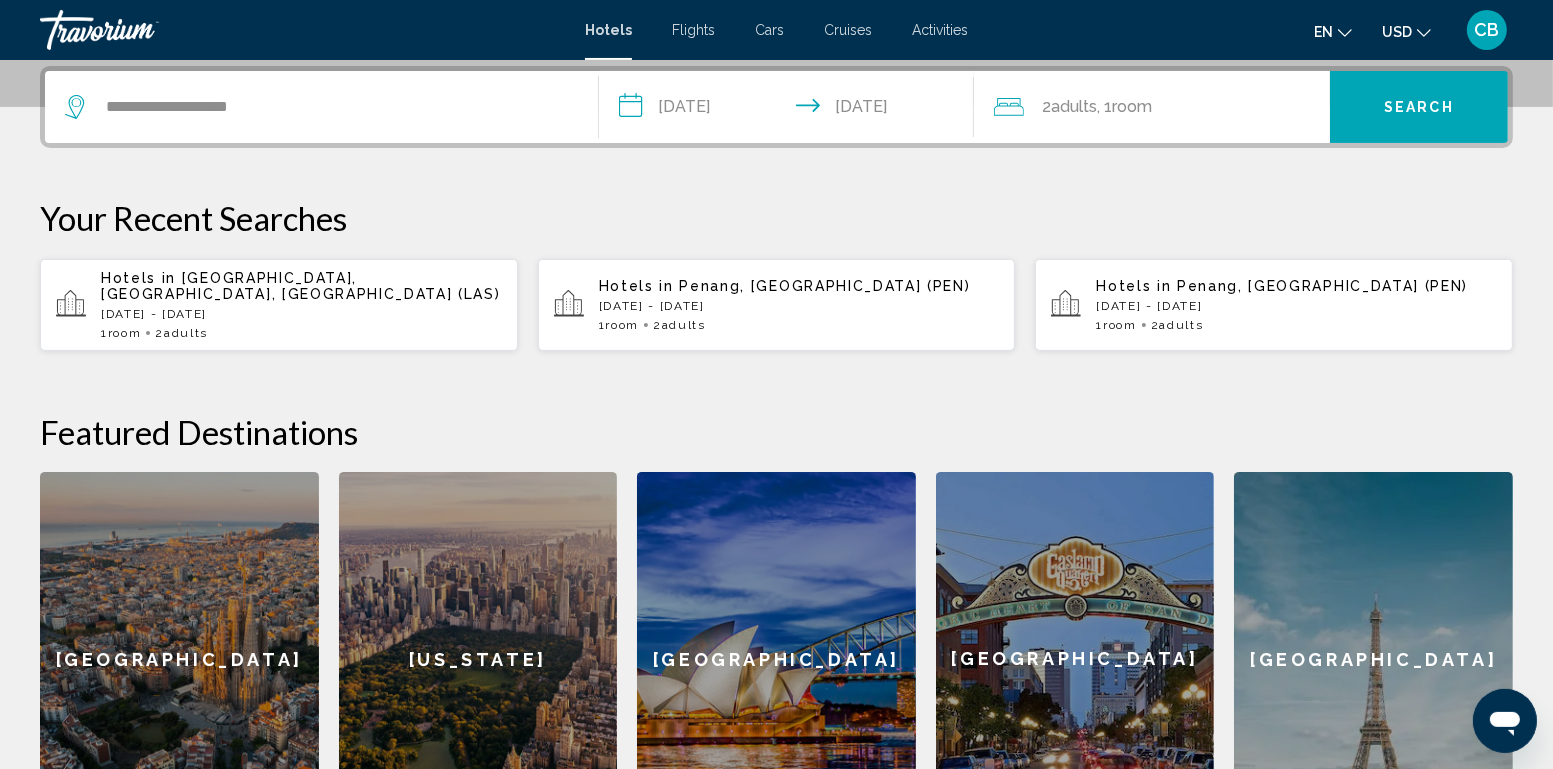 click on "USD
USD ($) MXN (Mex$) CAD (Can$) GBP (£) EUR (€) AUD (A$) NZD (NZ$) CNY (CN¥)" 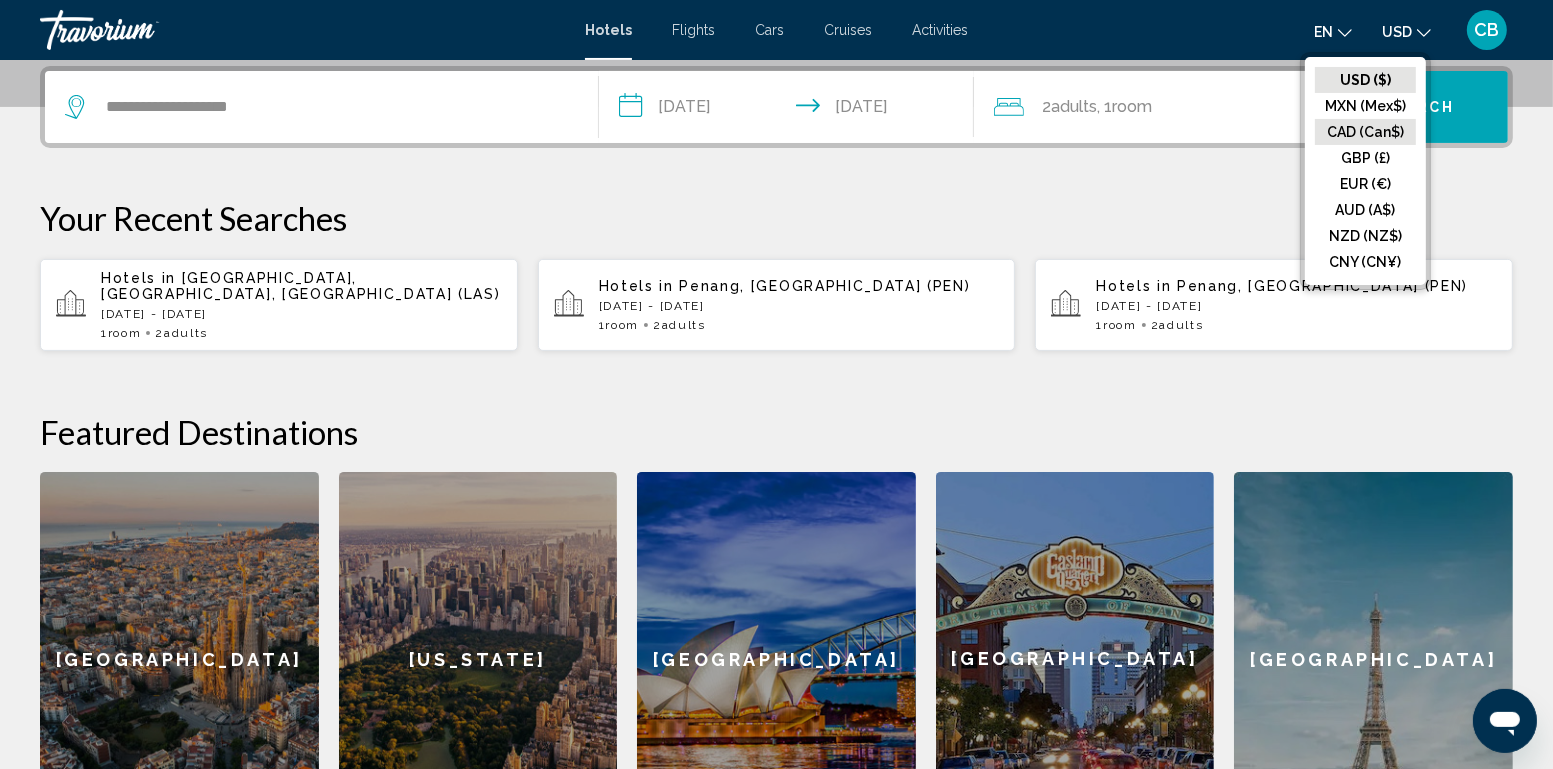 click on "CAD (Can$)" 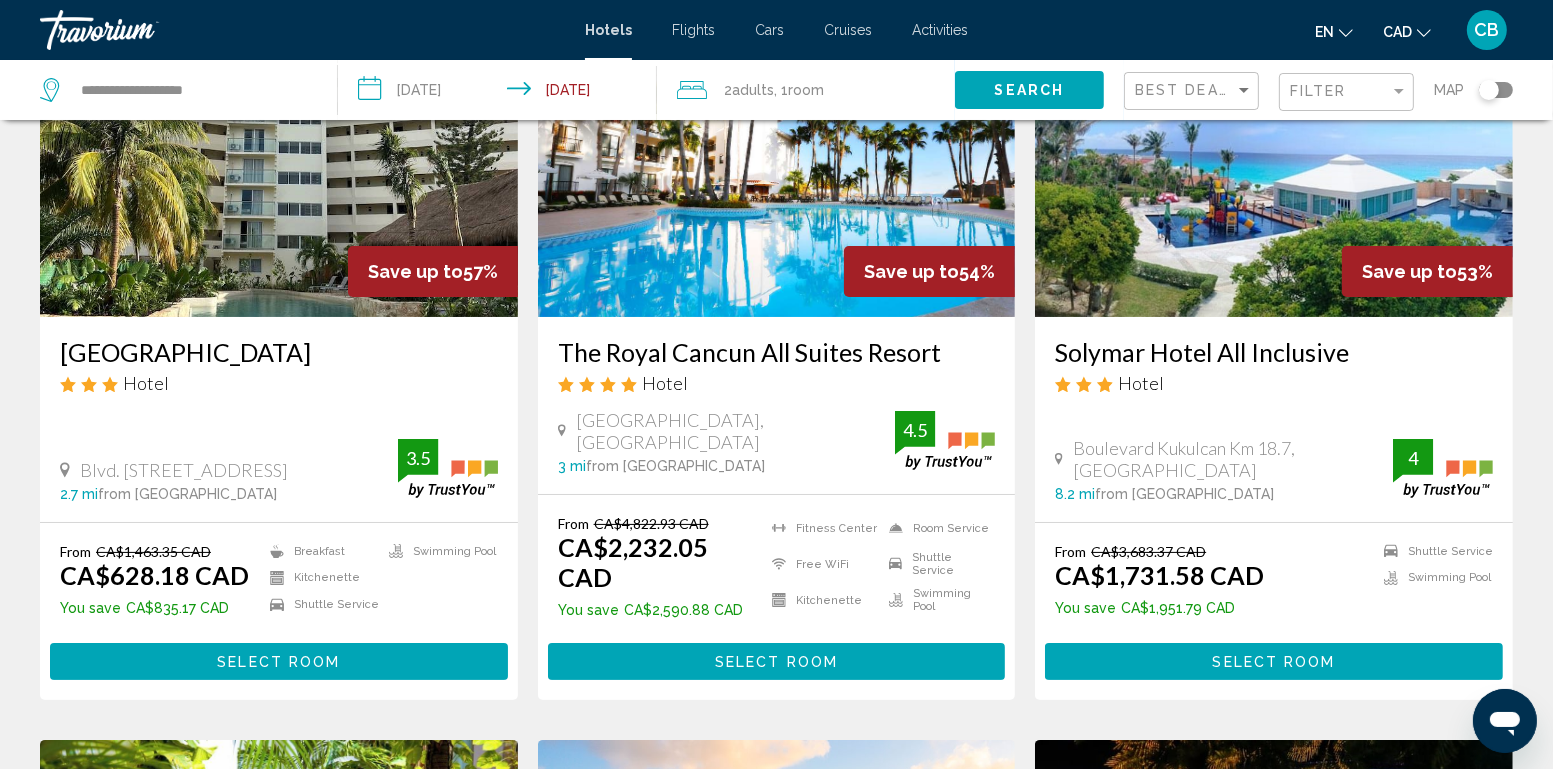 scroll, scrollTop: 192, scrollLeft: 0, axis: vertical 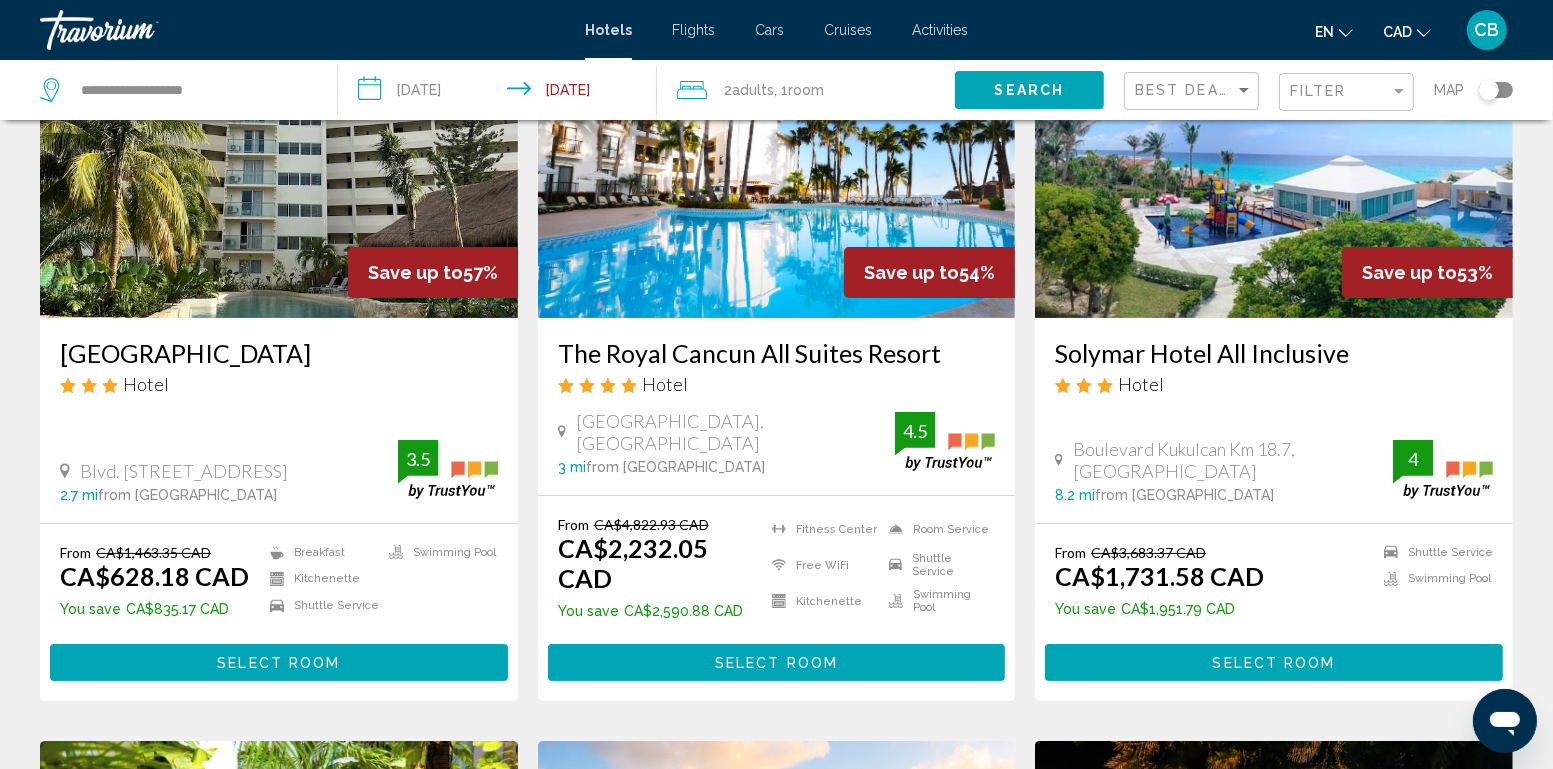 drag, startPoint x: 299, startPoint y: 526, endPoint x: 365, endPoint y: 547, distance: 69.260376 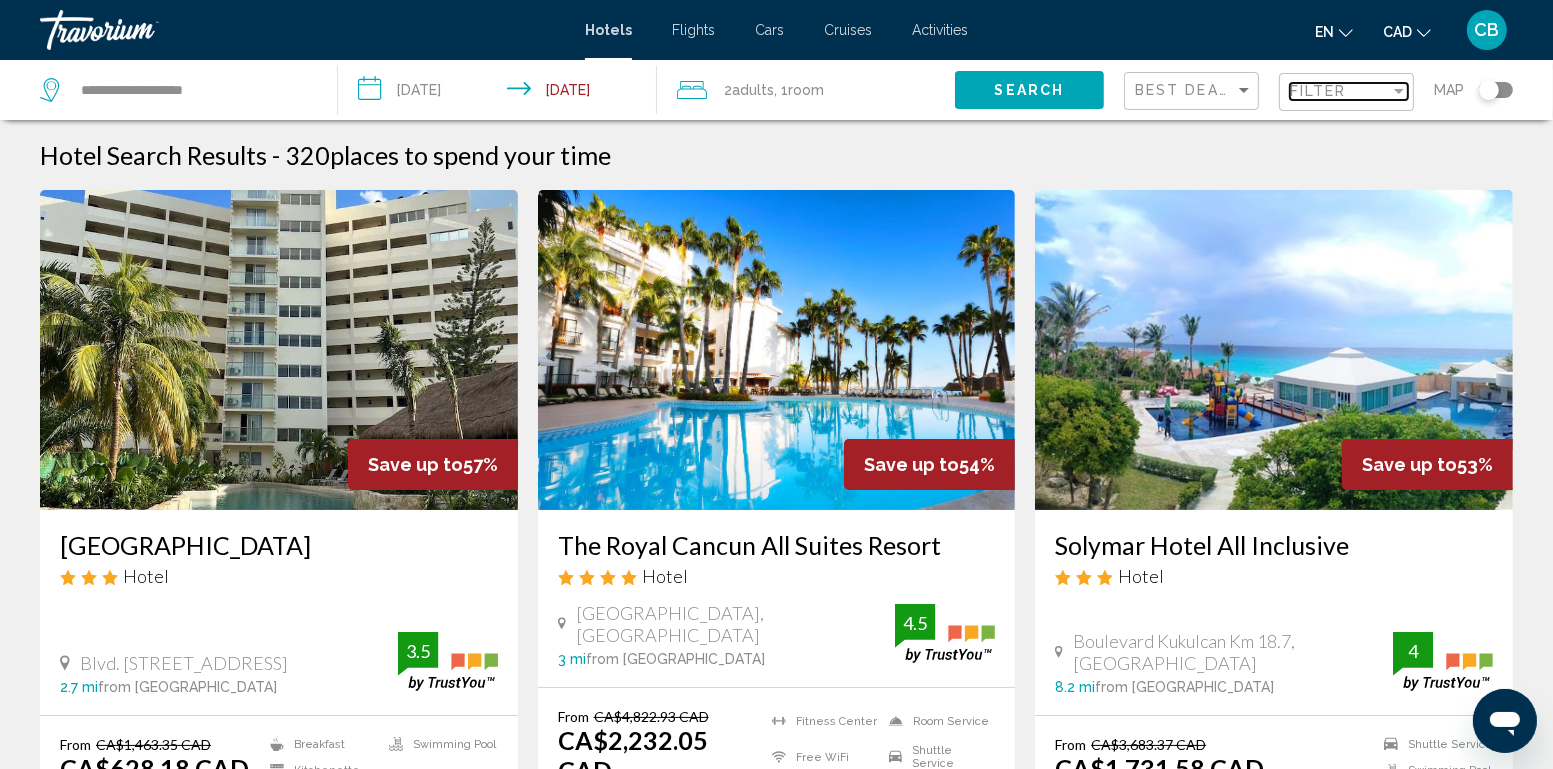 click on "Filter" at bounding box center [1318, 91] 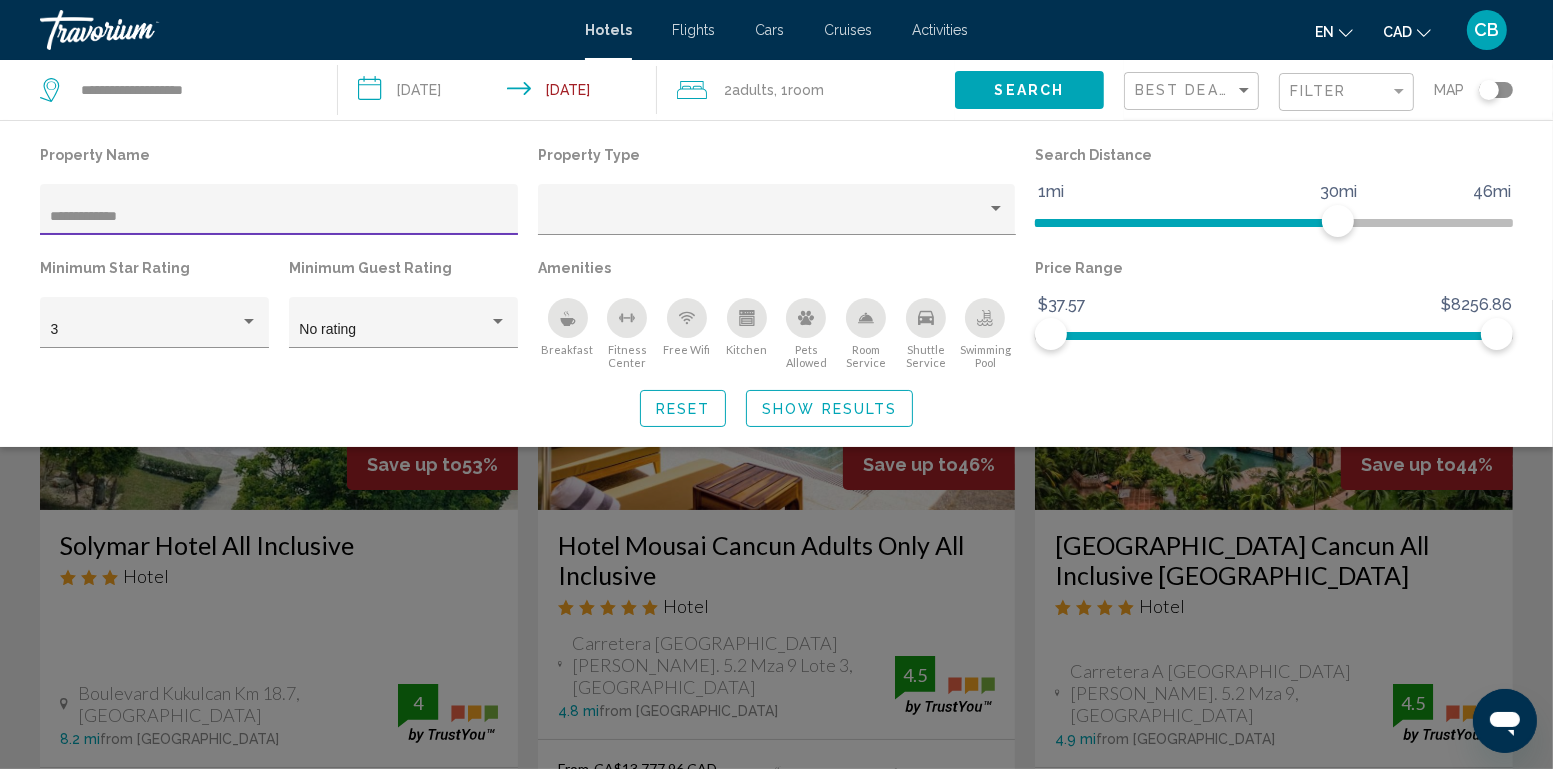 type on "**********" 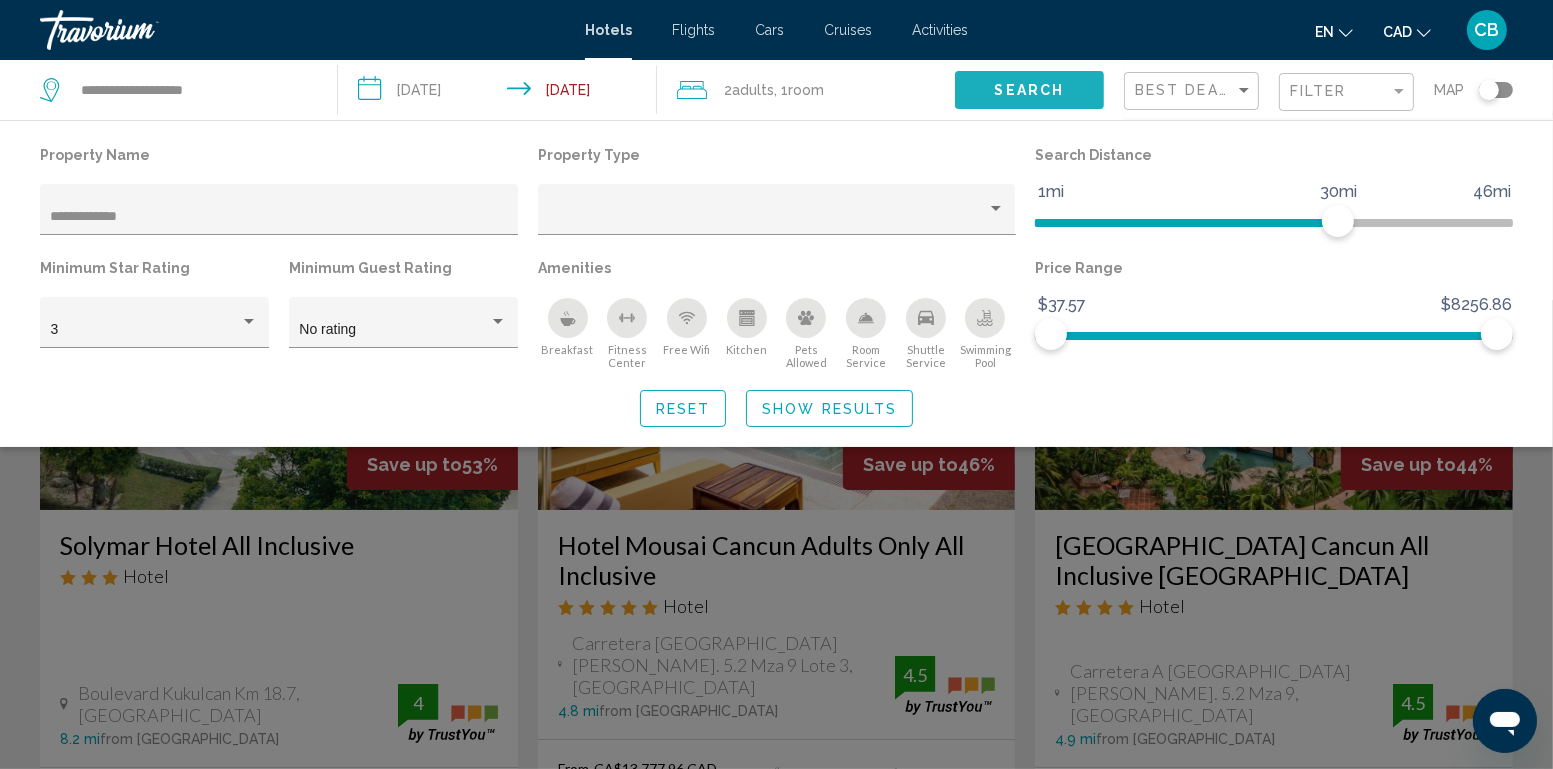 click on "Search" 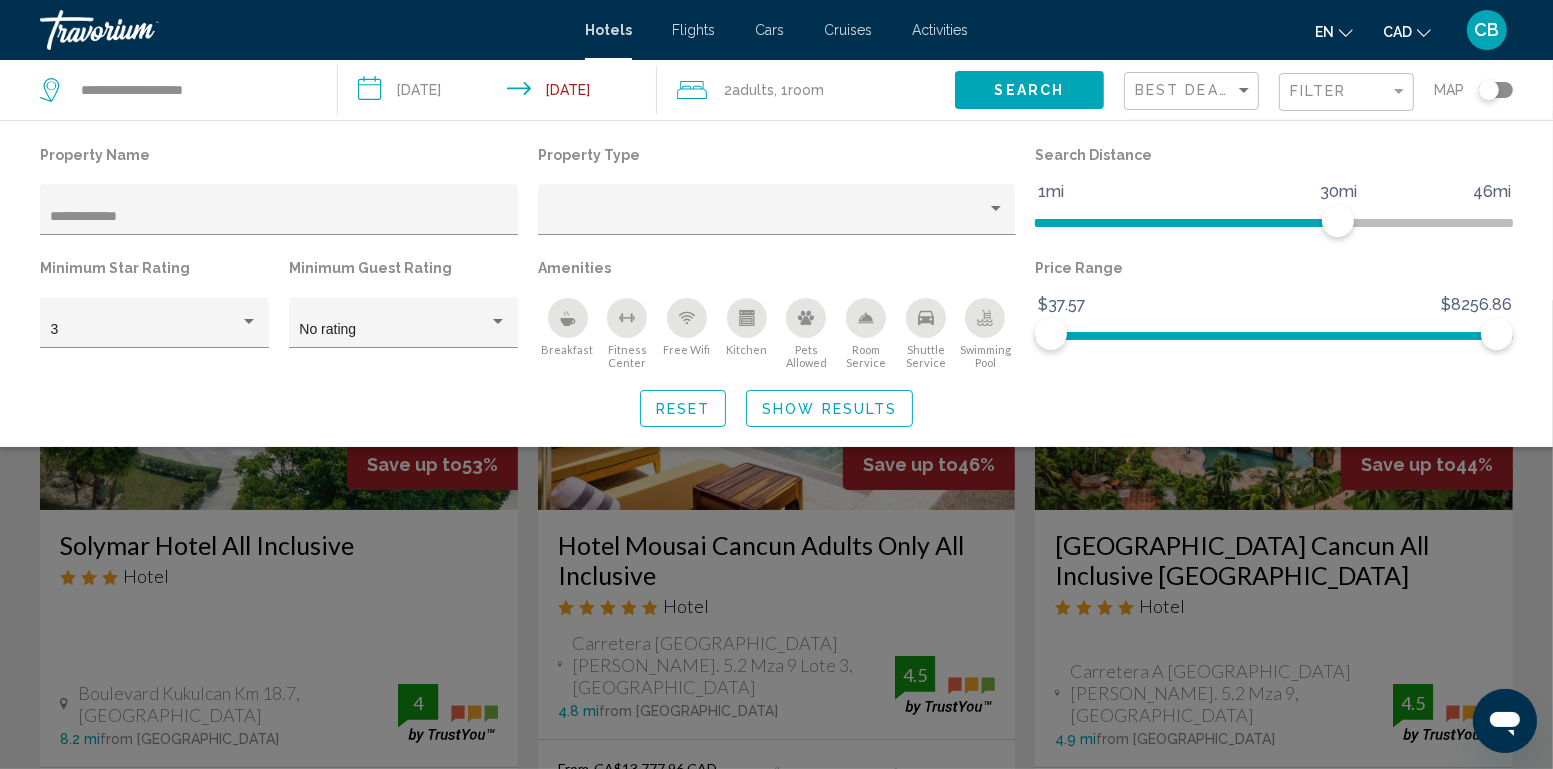 click on "Reset" 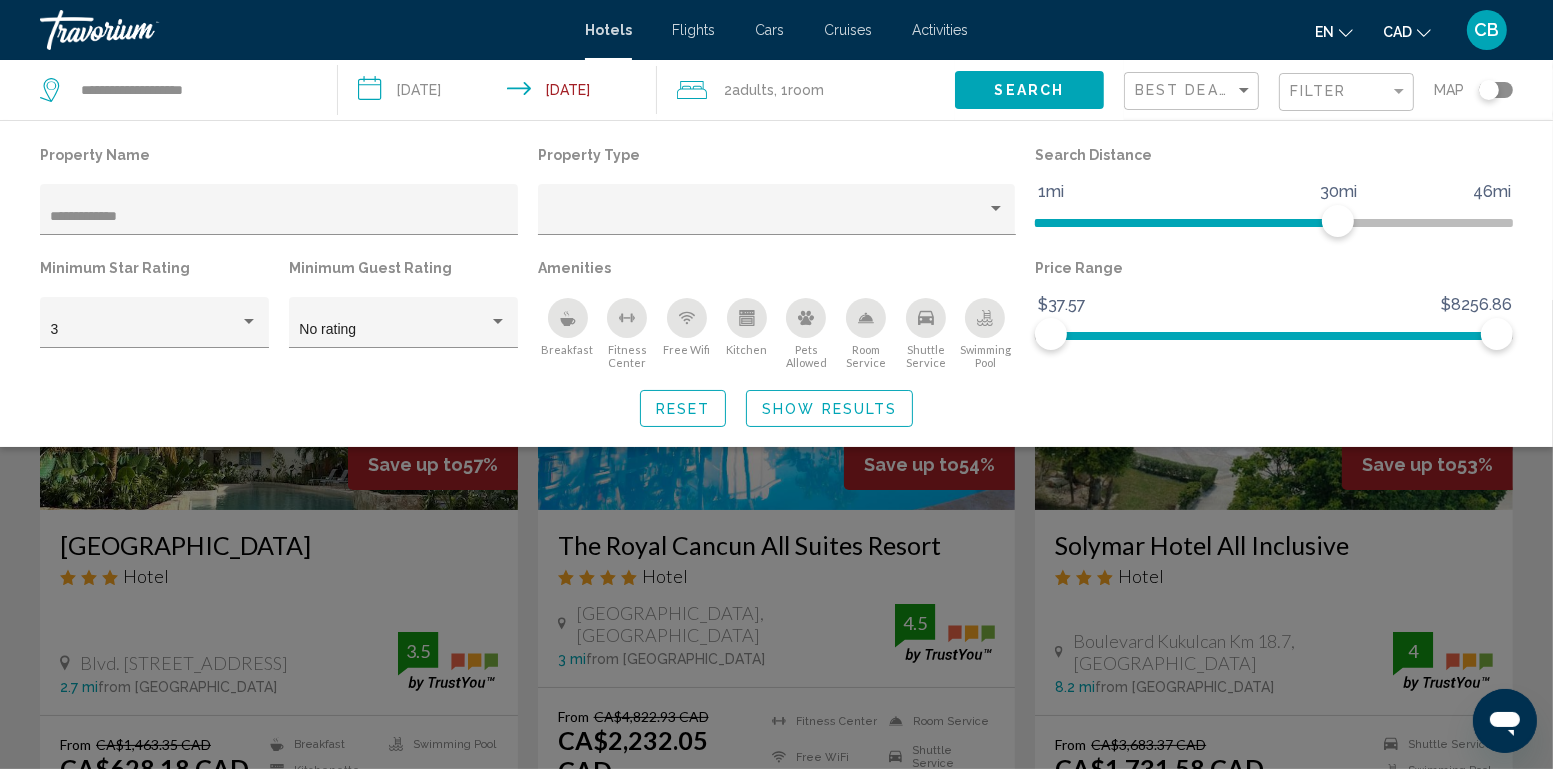 type 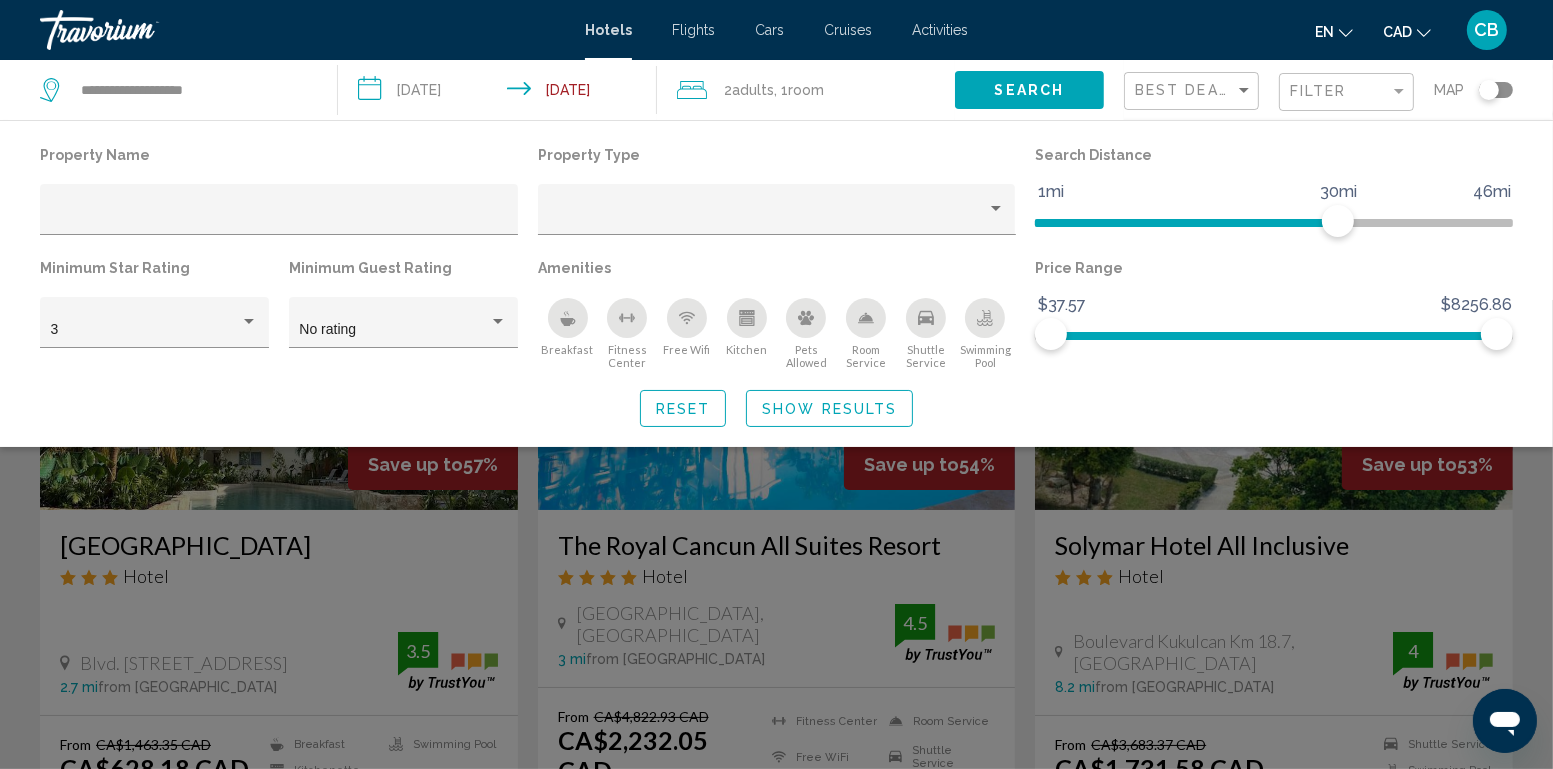 click on "Show Results" 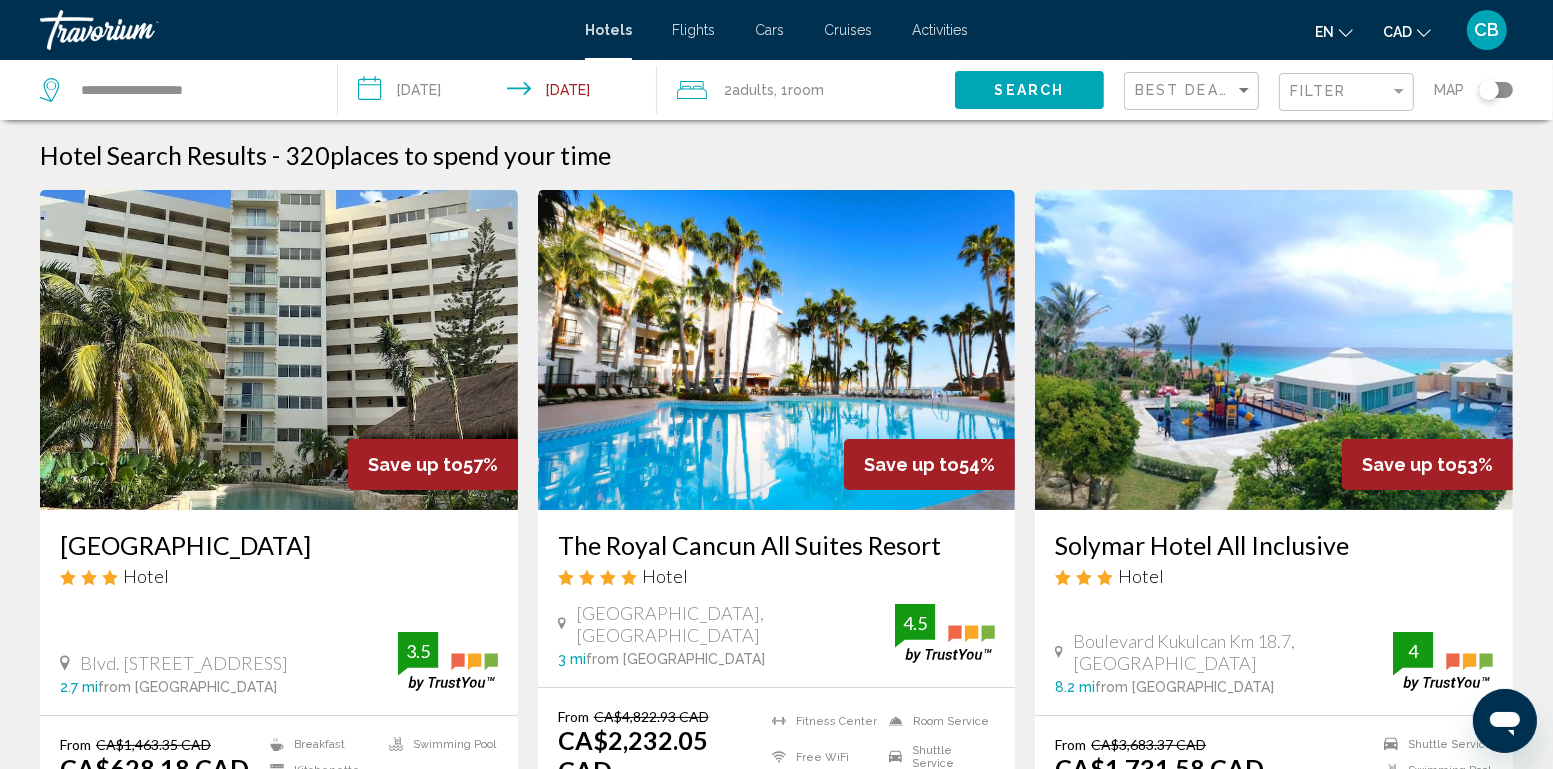 scroll, scrollTop: 92, scrollLeft: 0, axis: vertical 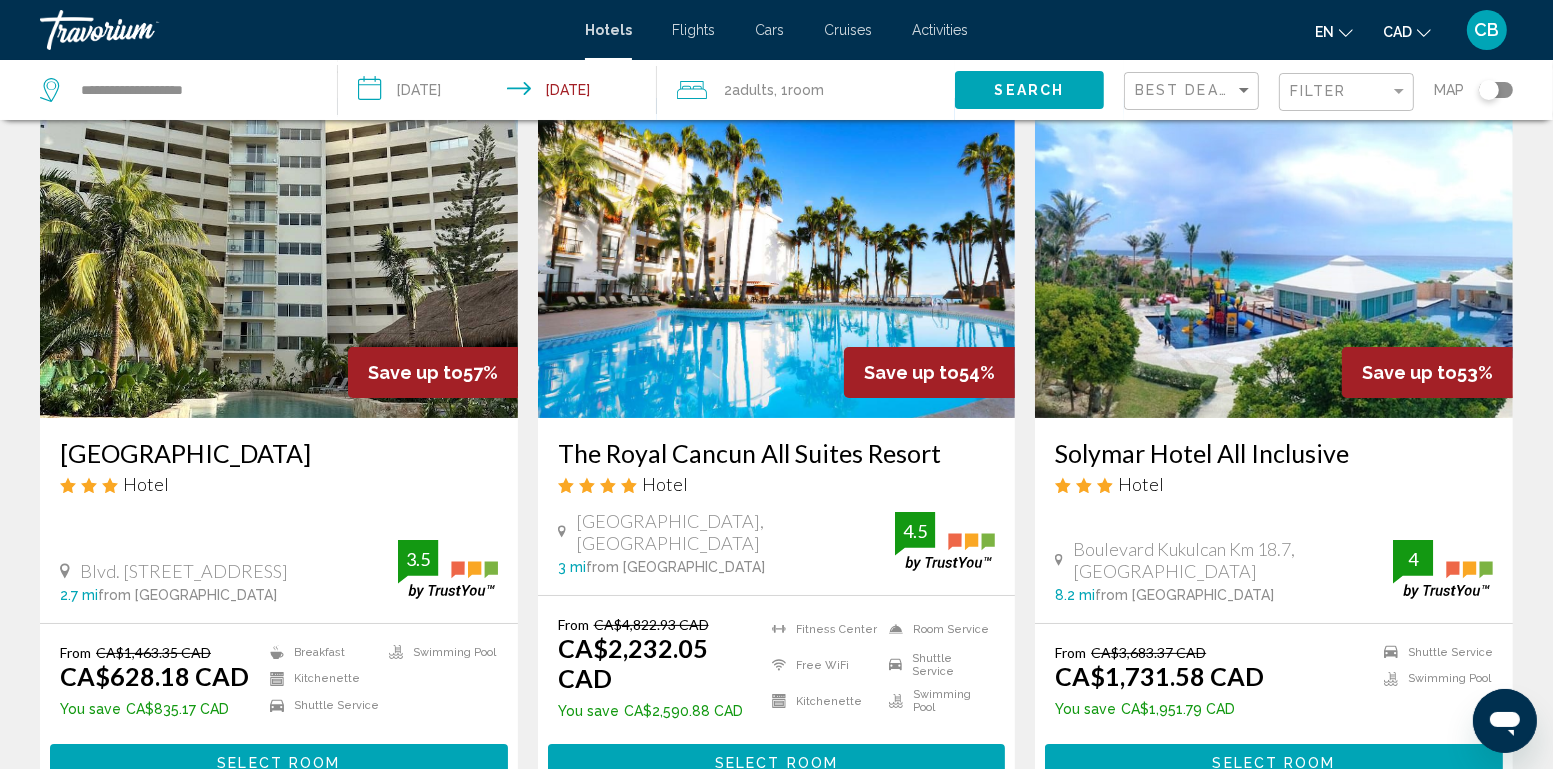 click at bounding box center [777, 258] 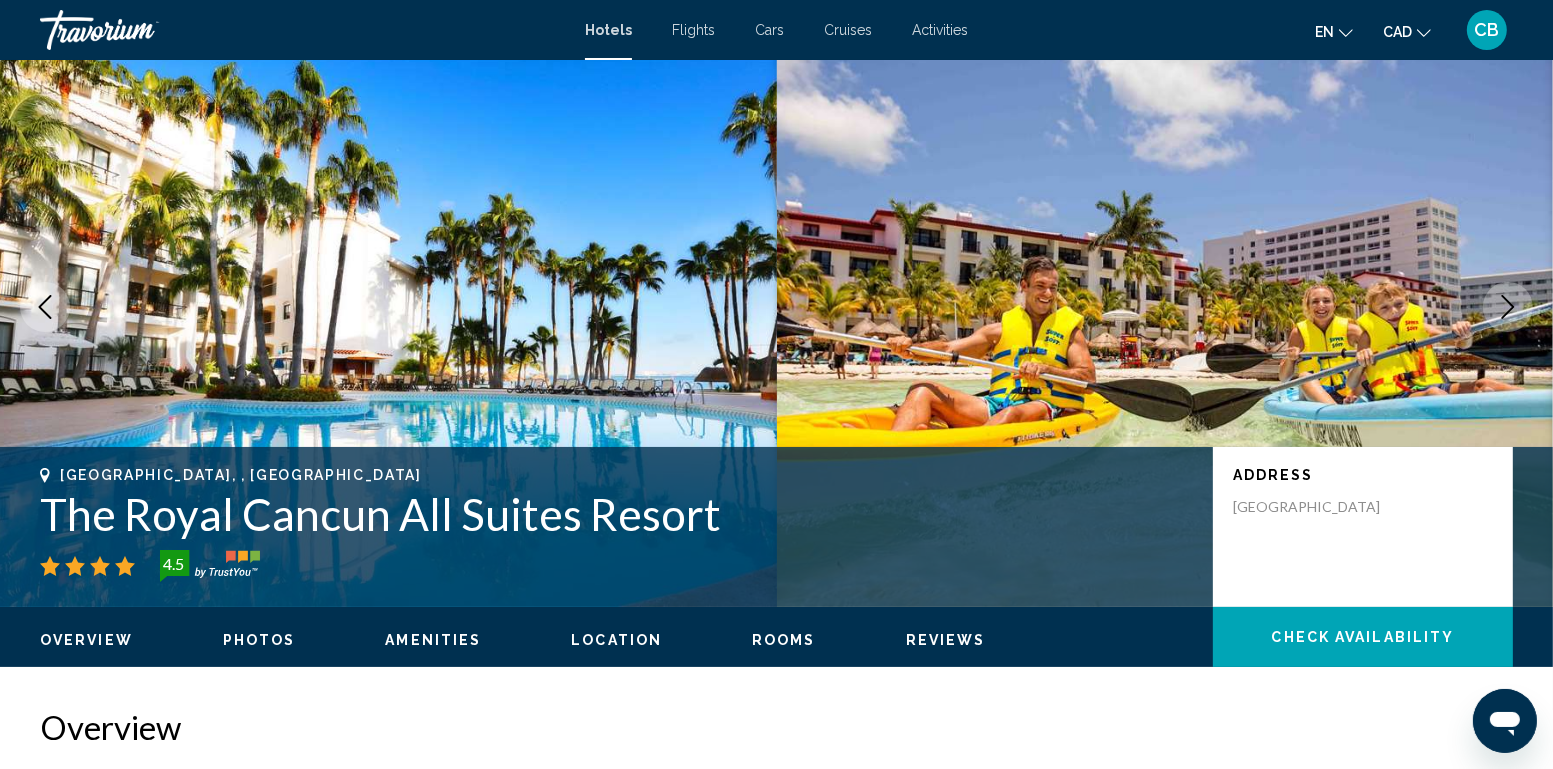 scroll, scrollTop: 0, scrollLeft: 0, axis: both 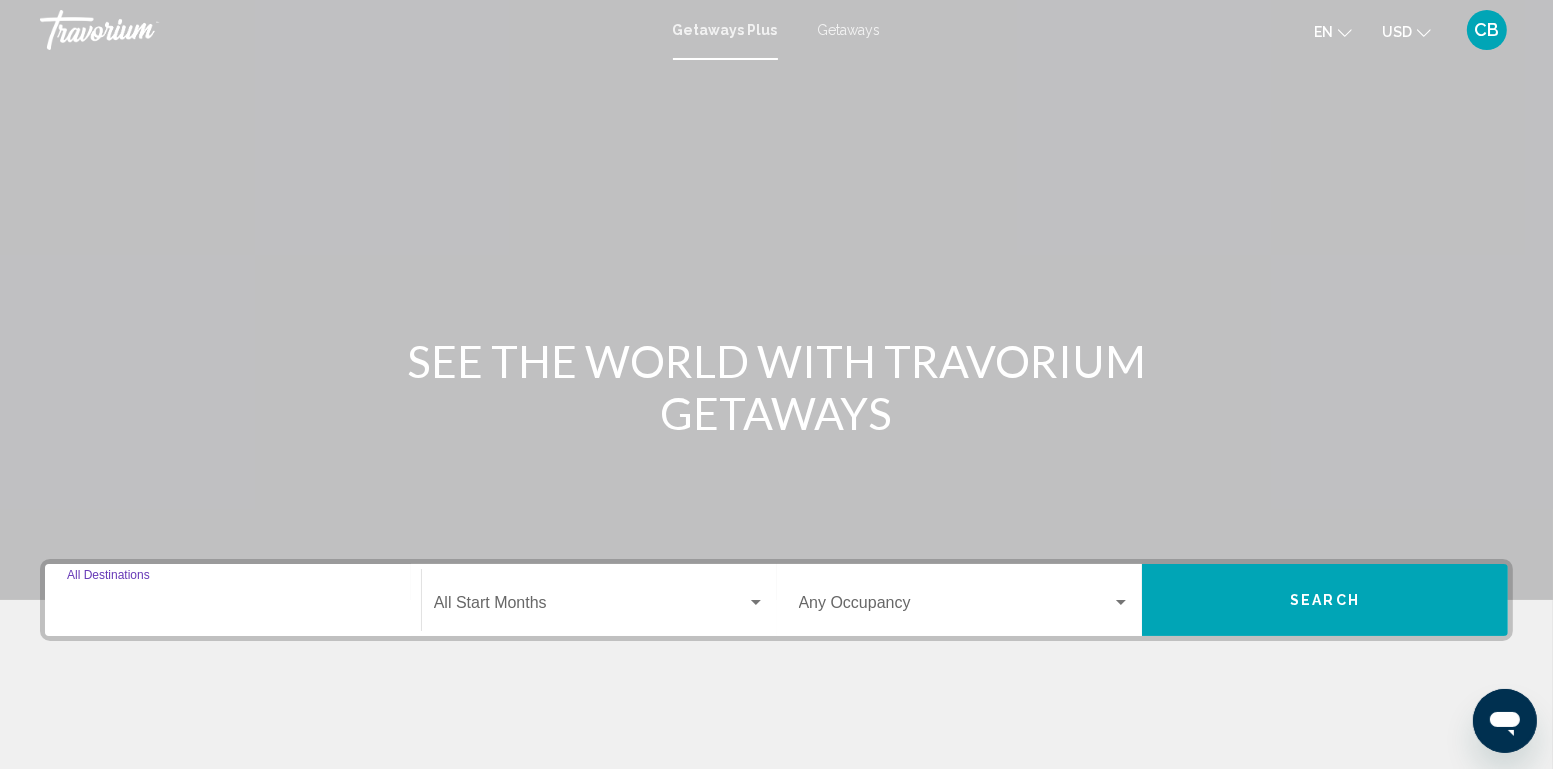 click on "Destination All Destinations" at bounding box center [233, 607] 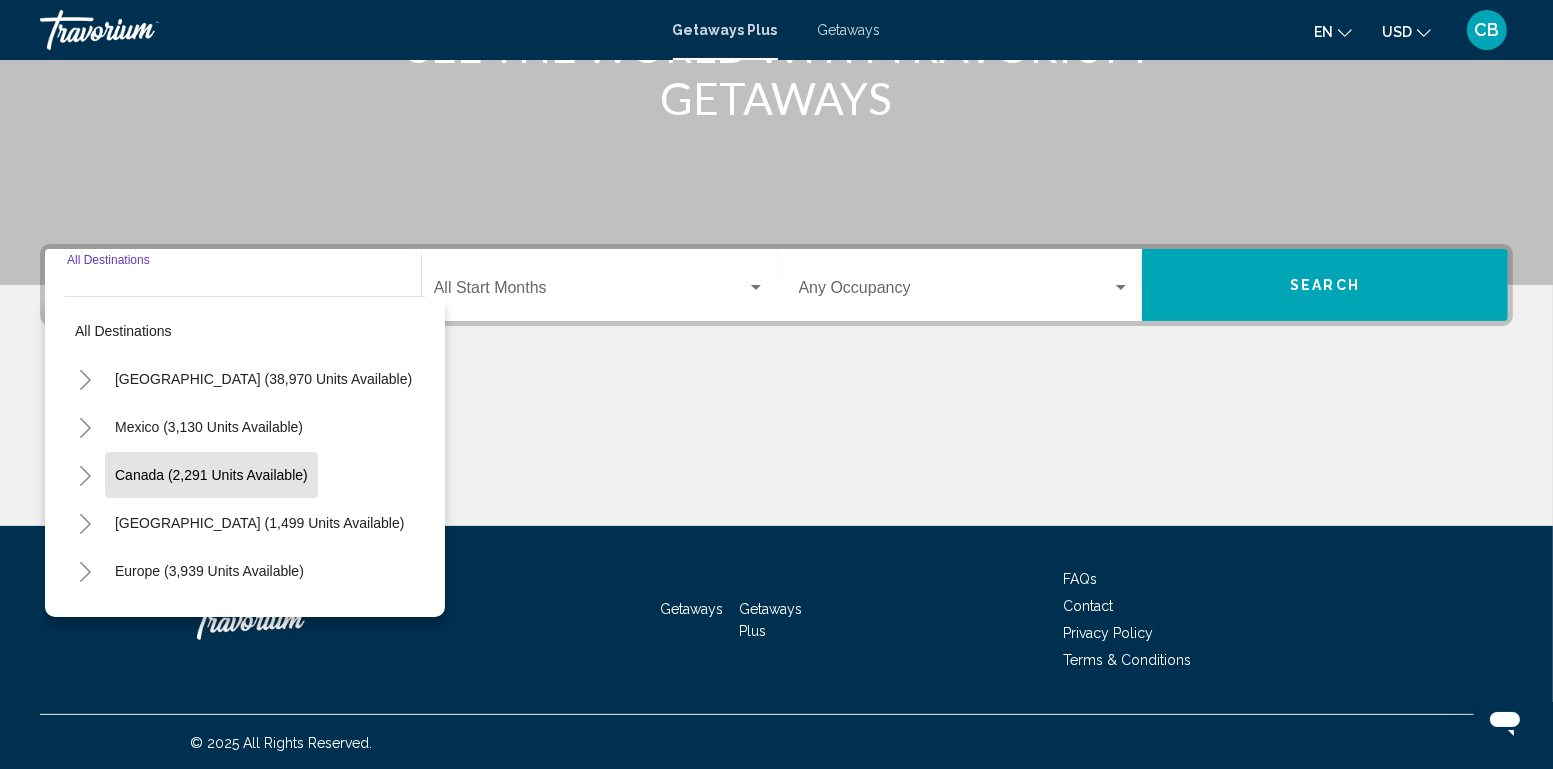scroll, scrollTop: 316, scrollLeft: 0, axis: vertical 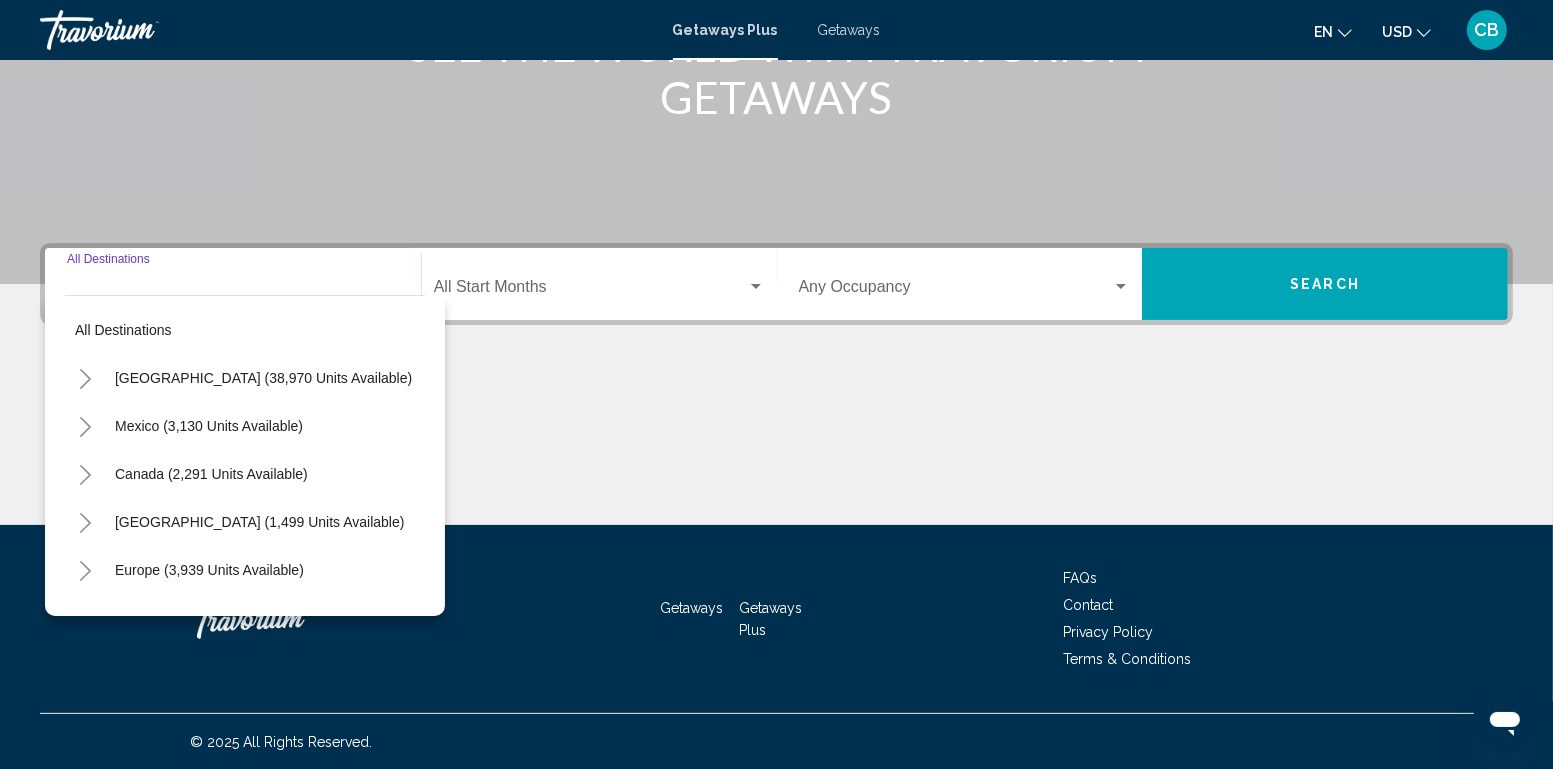 click on "All destinations
United States (38,970 units available)
Mexico (3,130 units available)
Canada (2,291 units available)
Caribbean & Atlantic Islands (1,499 units available)
Europe (3,939 units available)
Australia (265 units available)
South Pacific and Oceania (169 units available)
South America (4,336 units available)
Central America (226 units available)
Asia (2,969 units available)
Africa (82 units available)
Middle East (305 units available)" at bounding box center (245, 451) 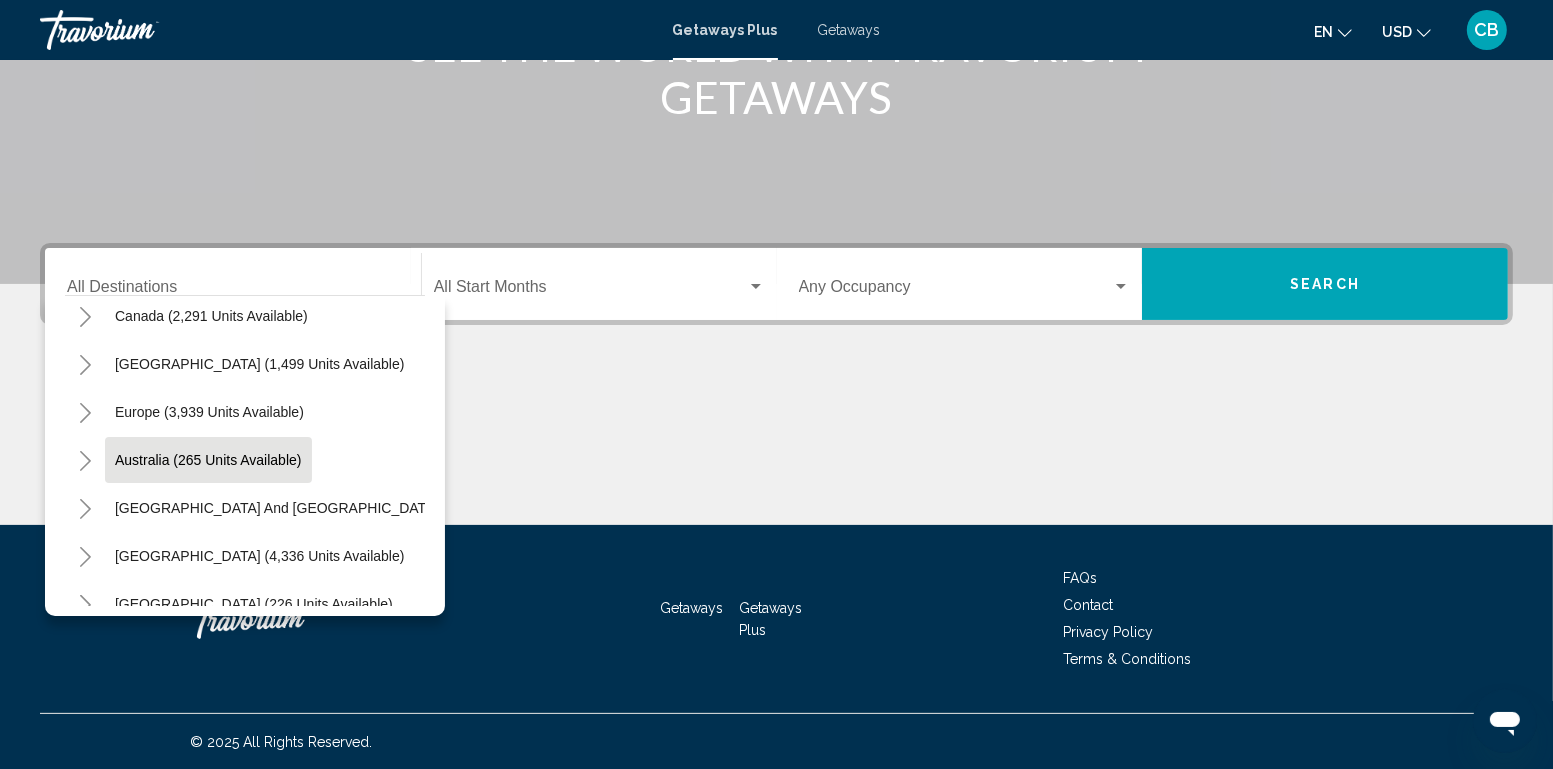 scroll, scrollTop: 0, scrollLeft: 0, axis: both 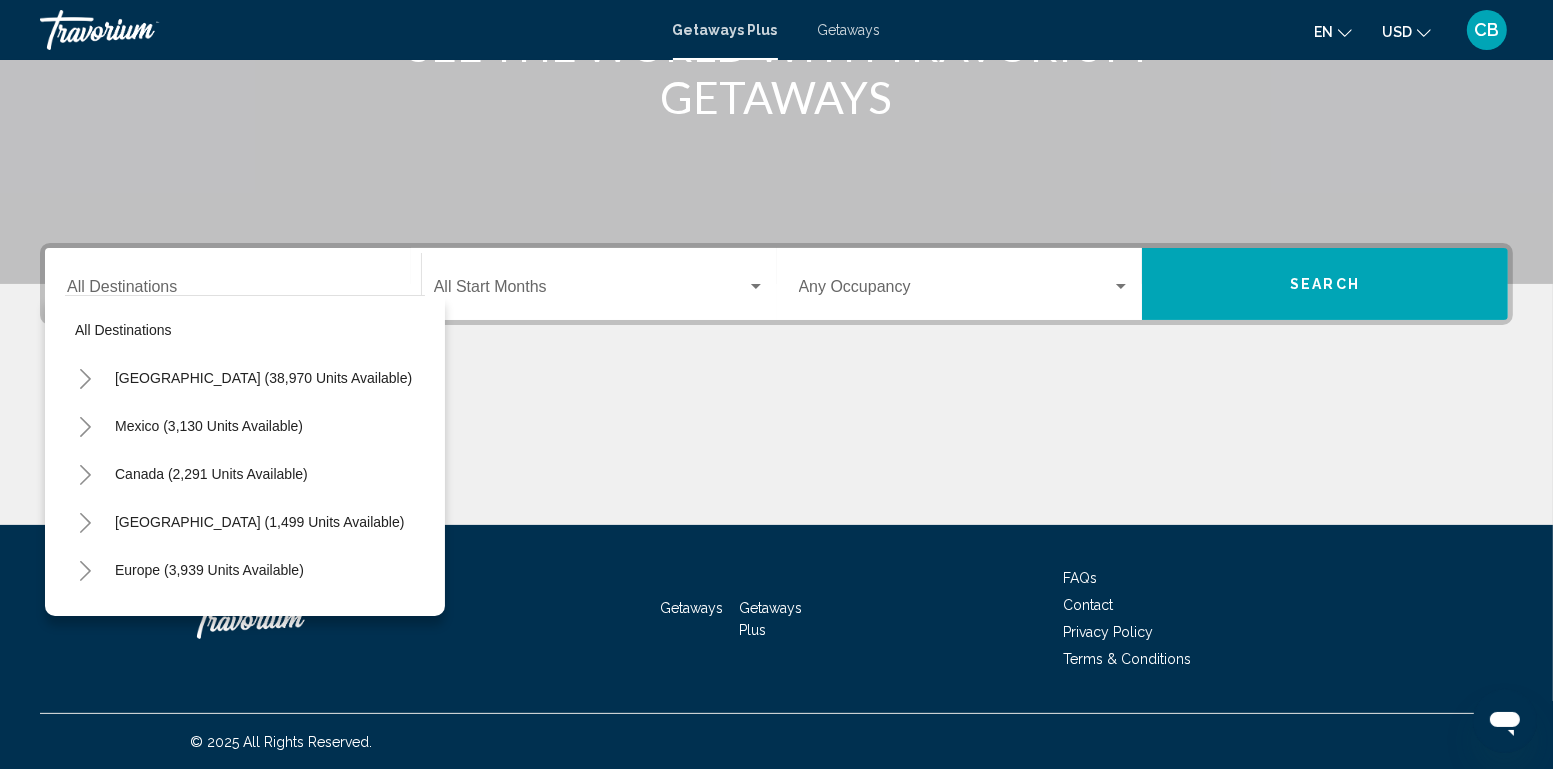 click 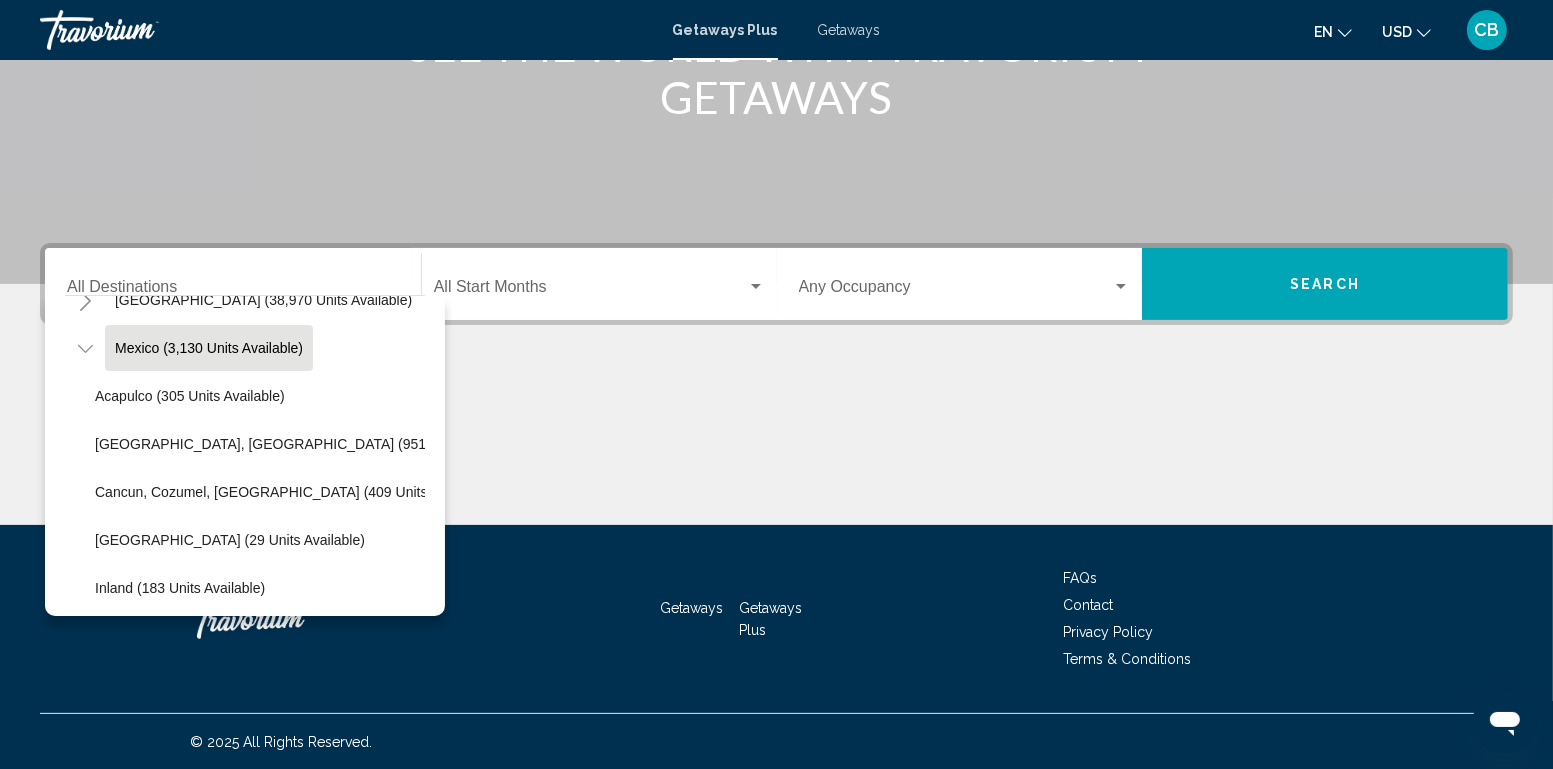 scroll, scrollTop: 135, scrollLeft: 0, axis: vertical 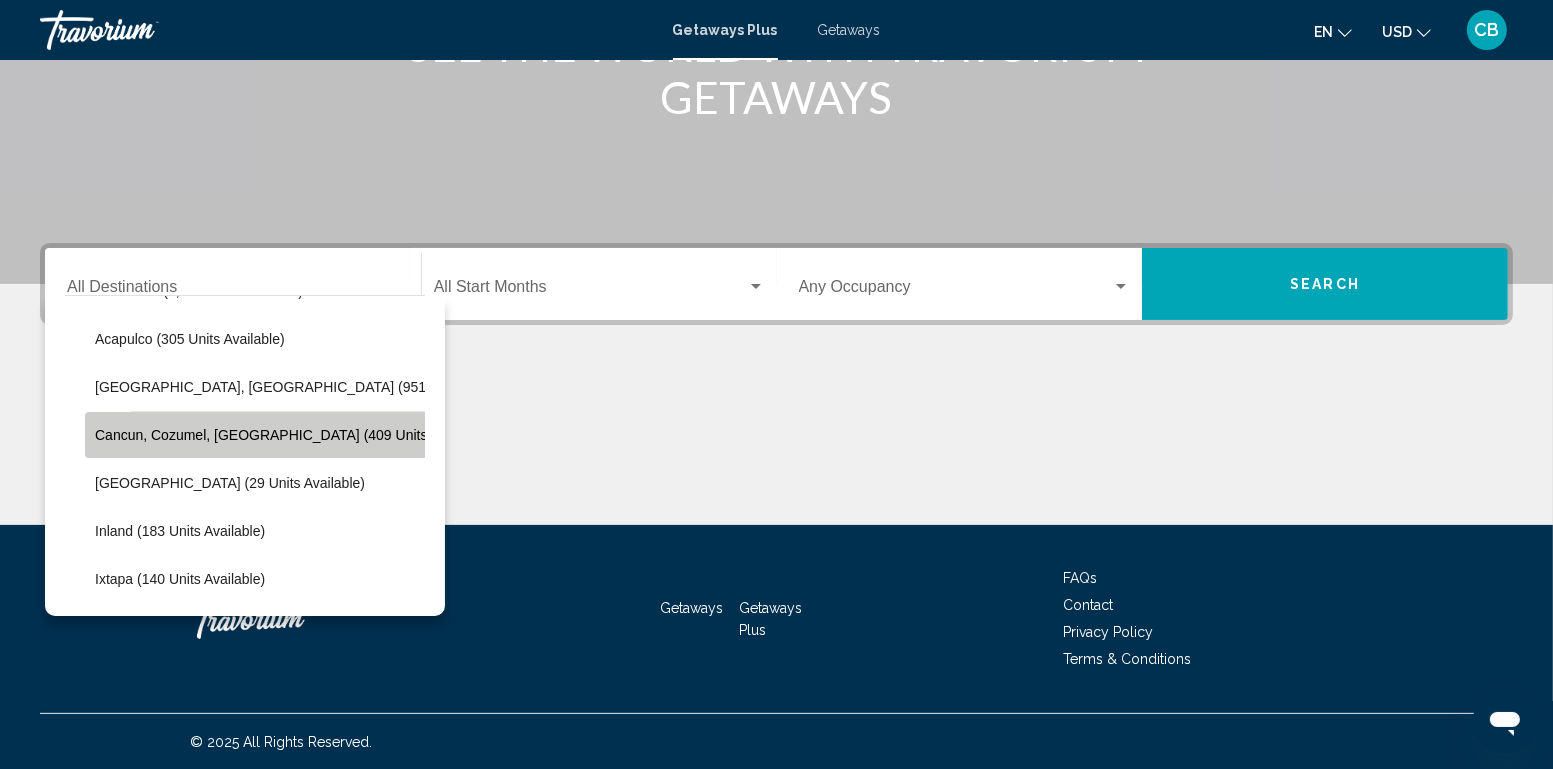 click on "Cancun, Cozumel, Riviera Maya (409 units available)" 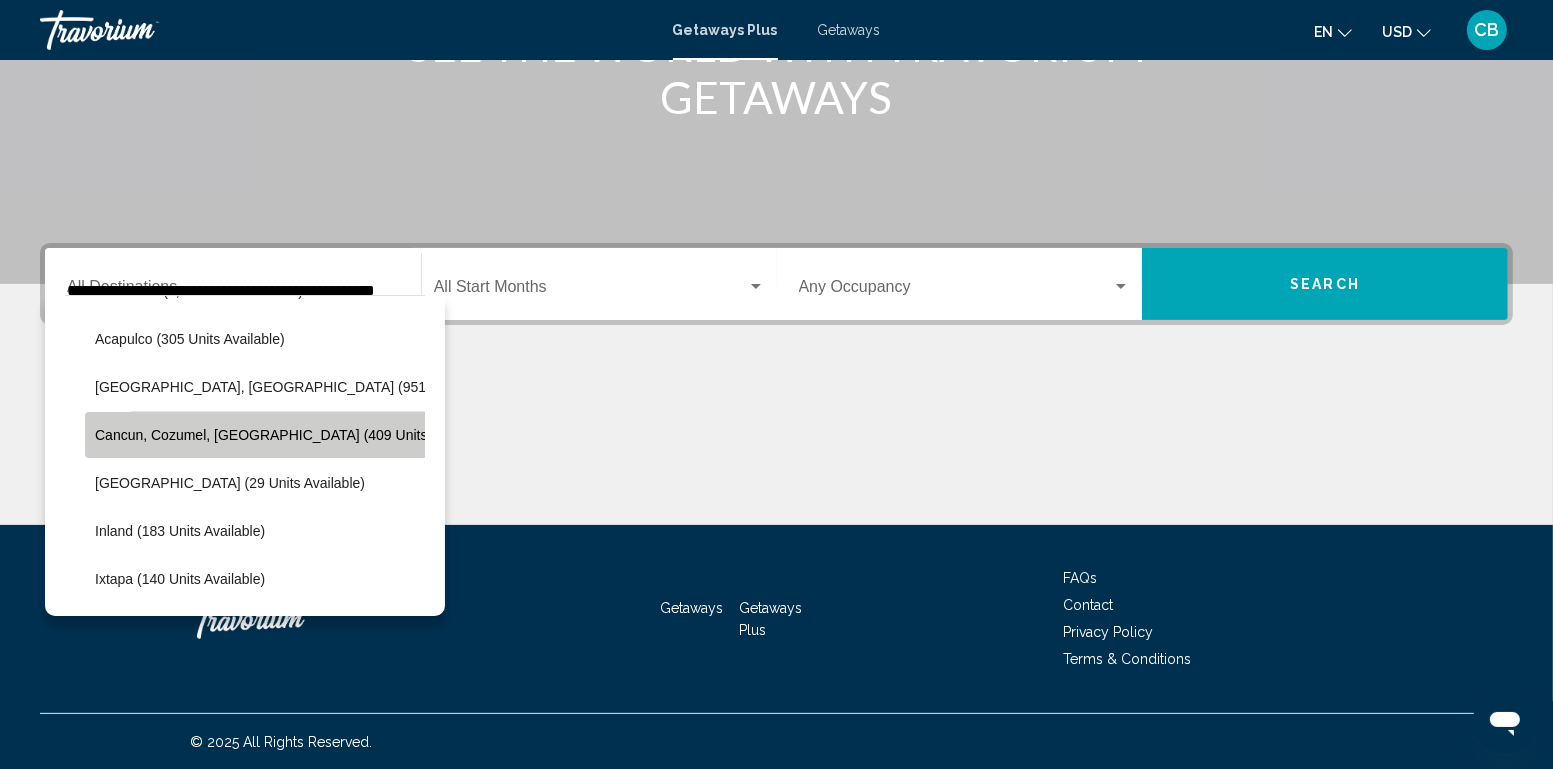 scroll, scrollTop: 0, scrollLeft: 42, axis: horizontal 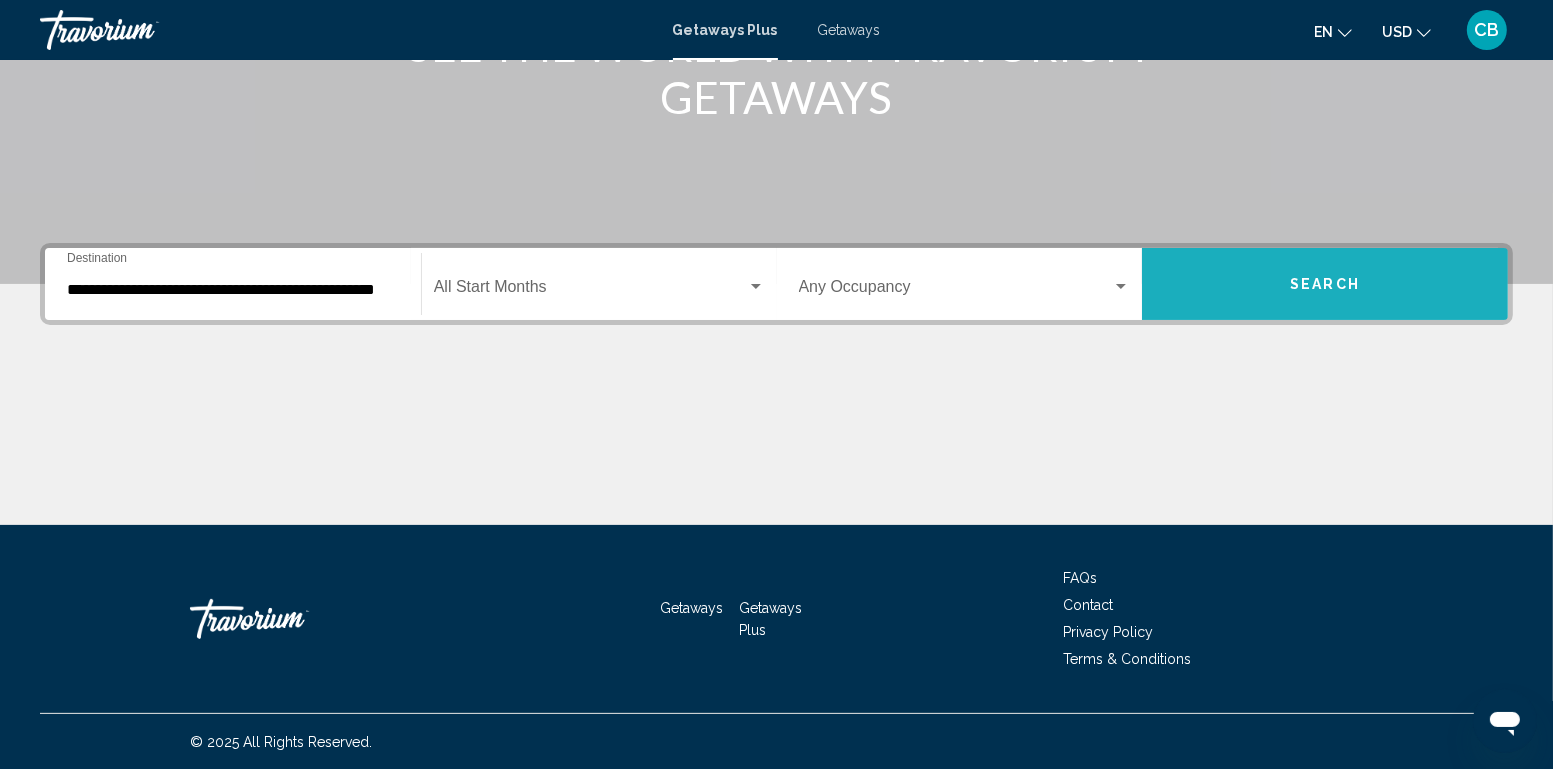 click on "Search" at bounding box center [1325, 284] 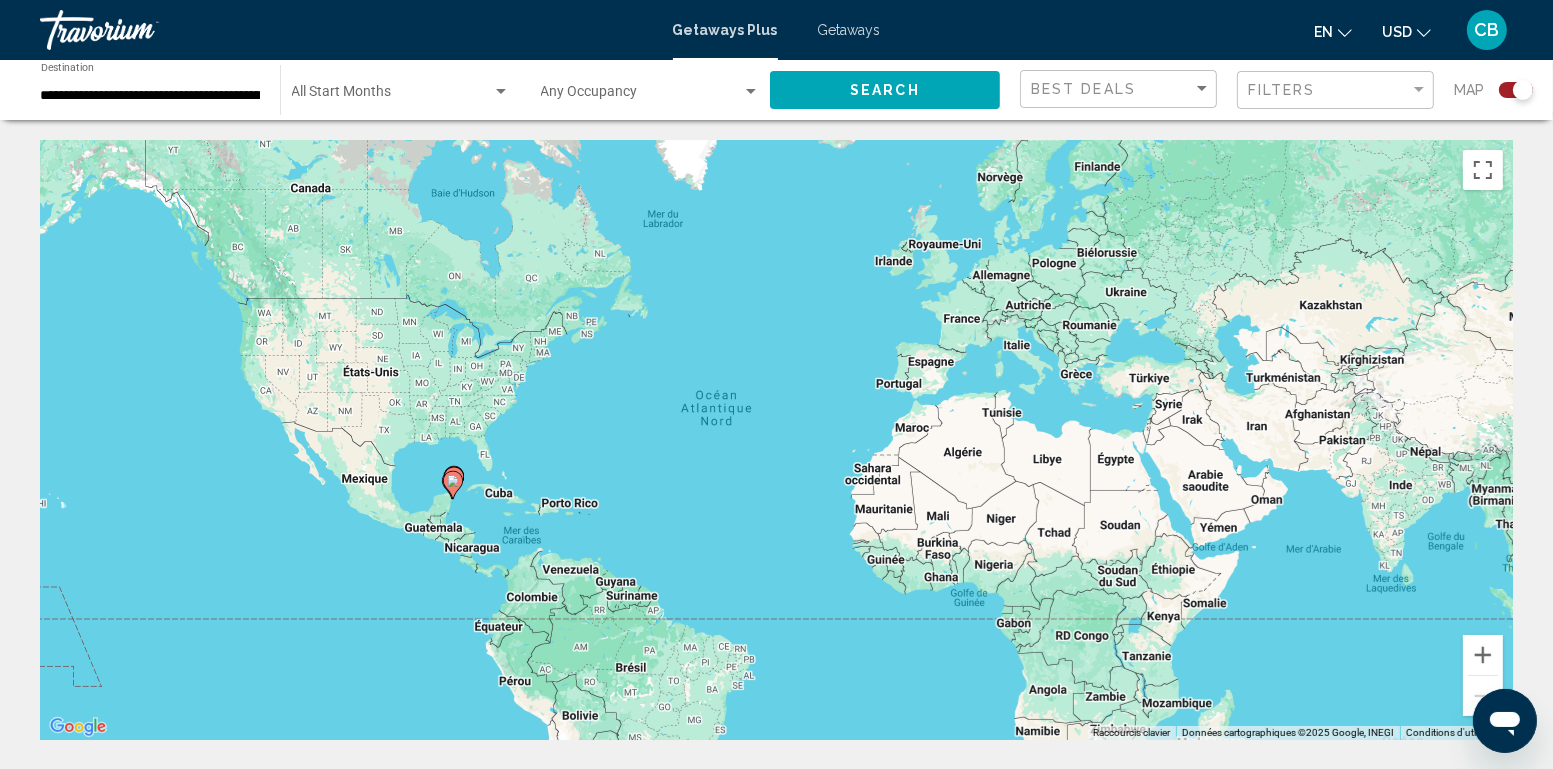 click 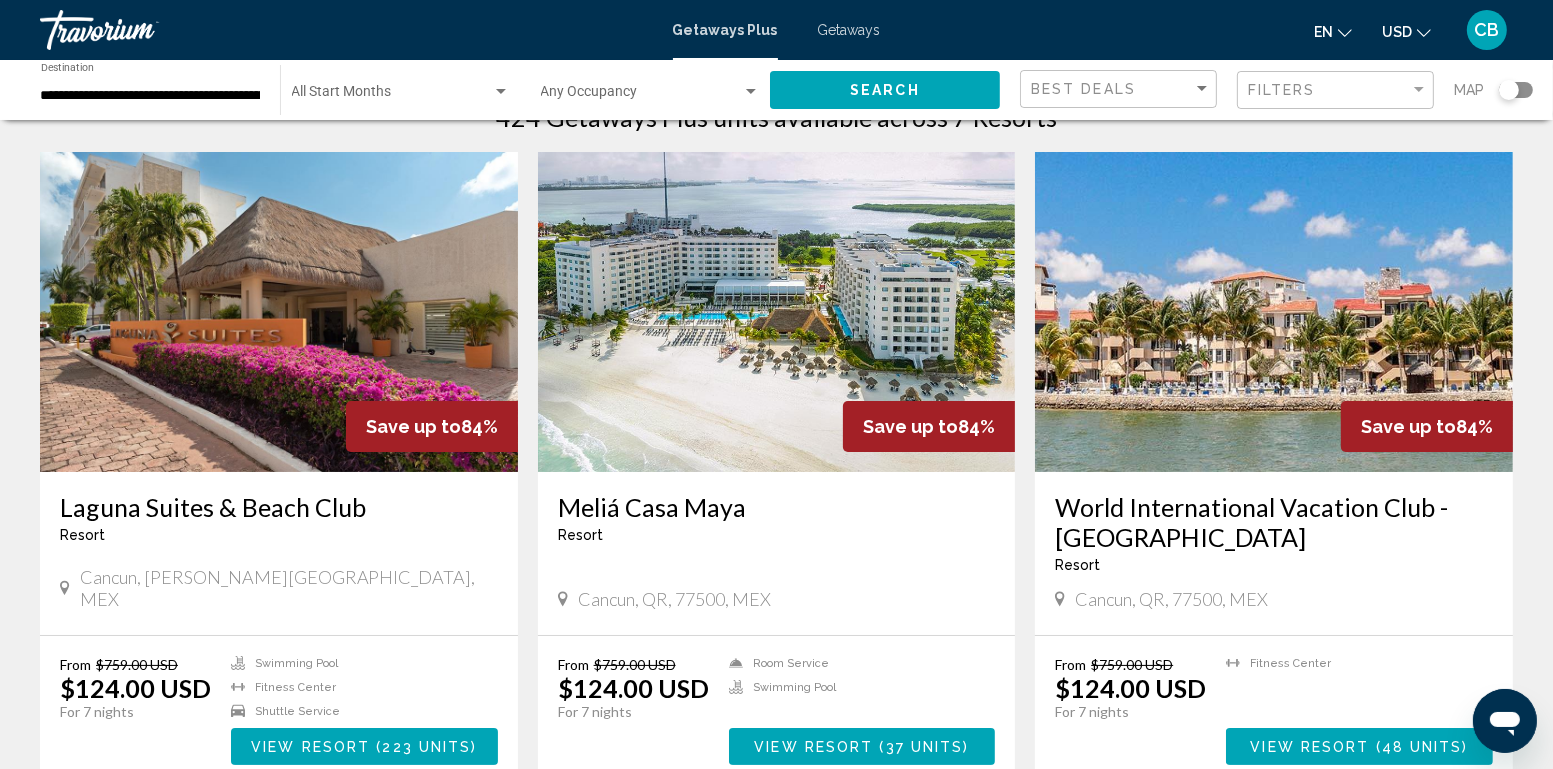 scroll, scrollTop: 71, scrollLeft: 0, axis: vertical 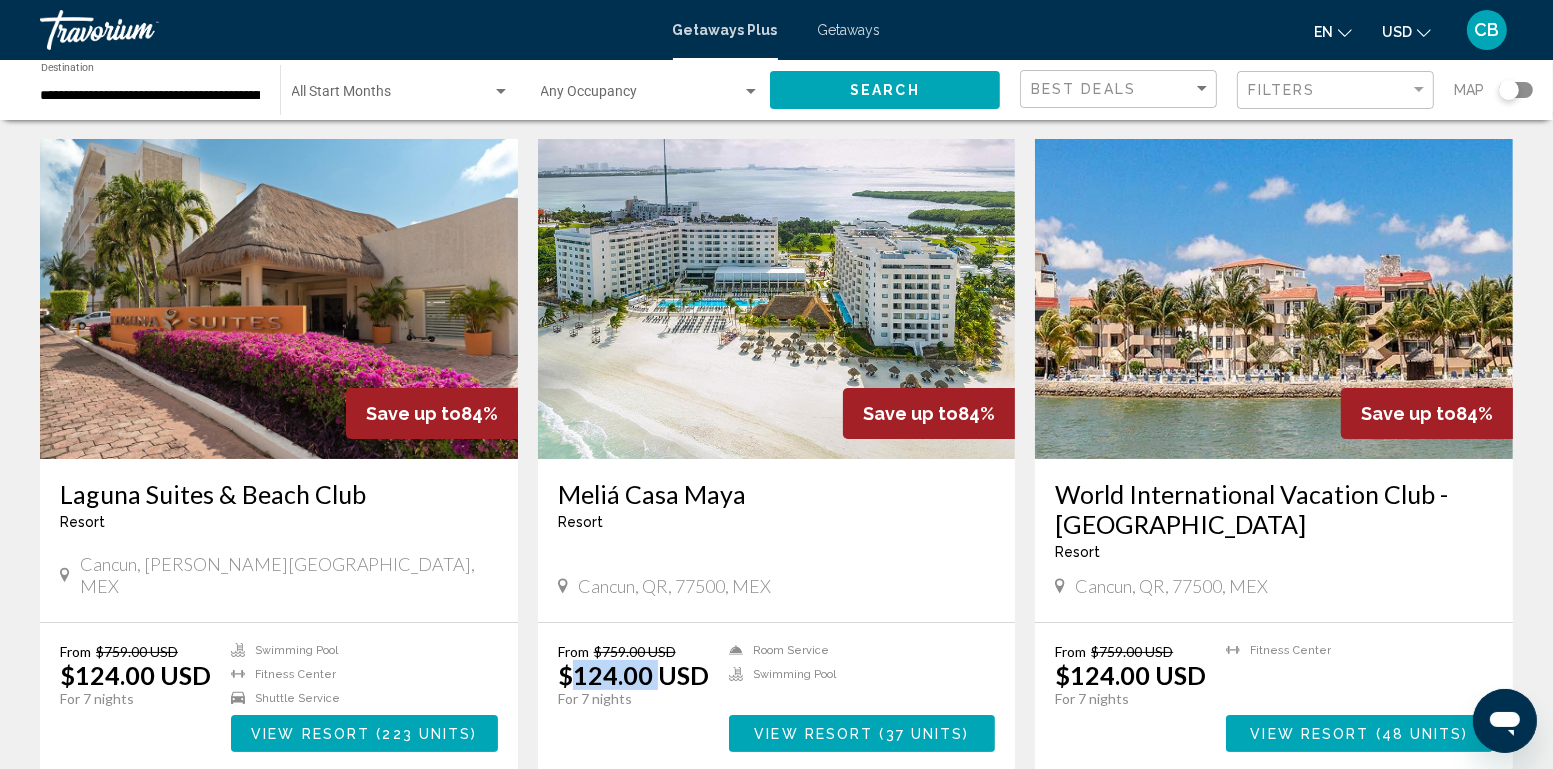 drag, startPoint x: 578, startPoint y: 676, endPoint x: 658, endPoint y: 675, distance: 80.00625 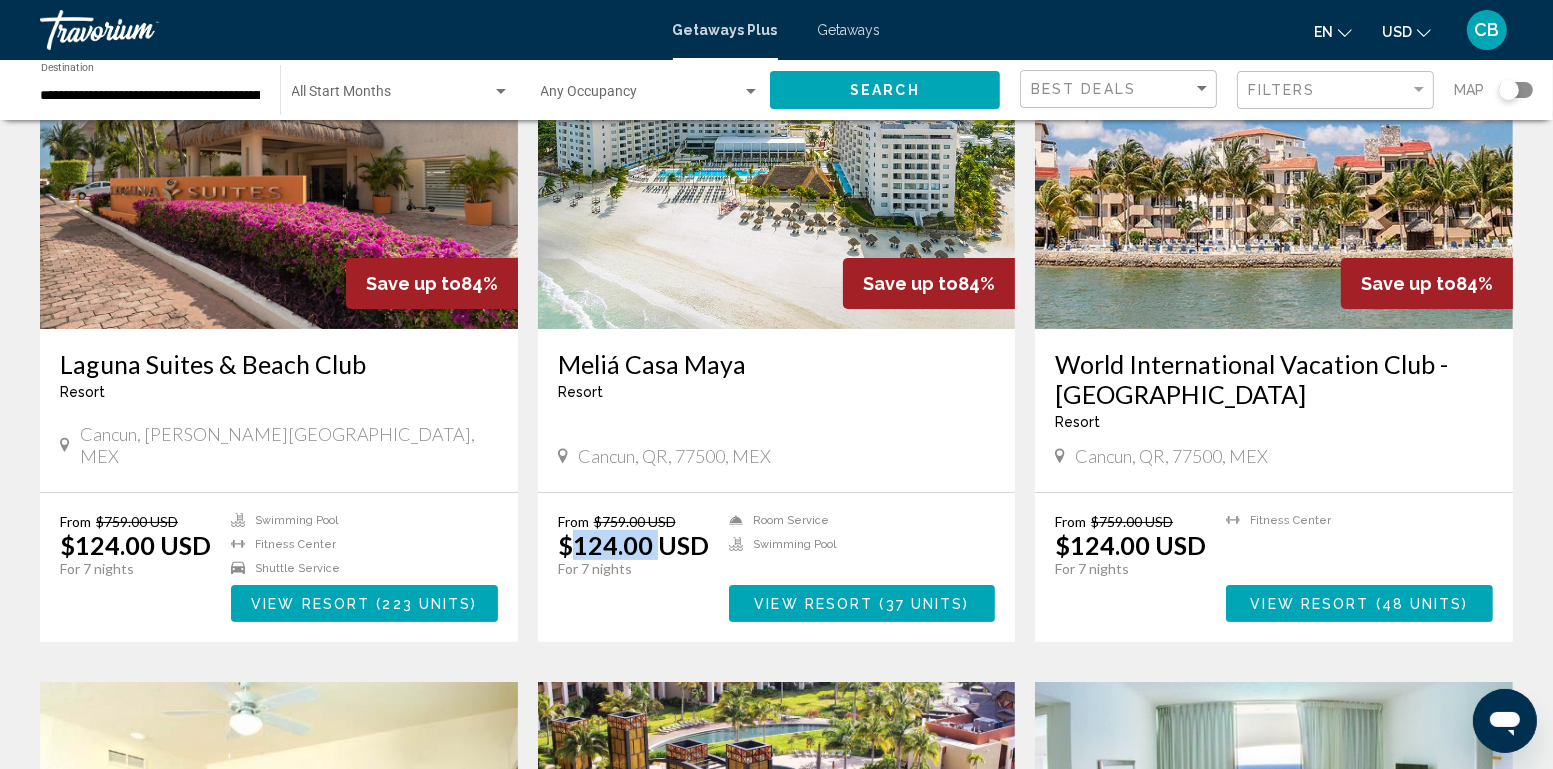 click on "View Resort" at bounding box center [813, 604] 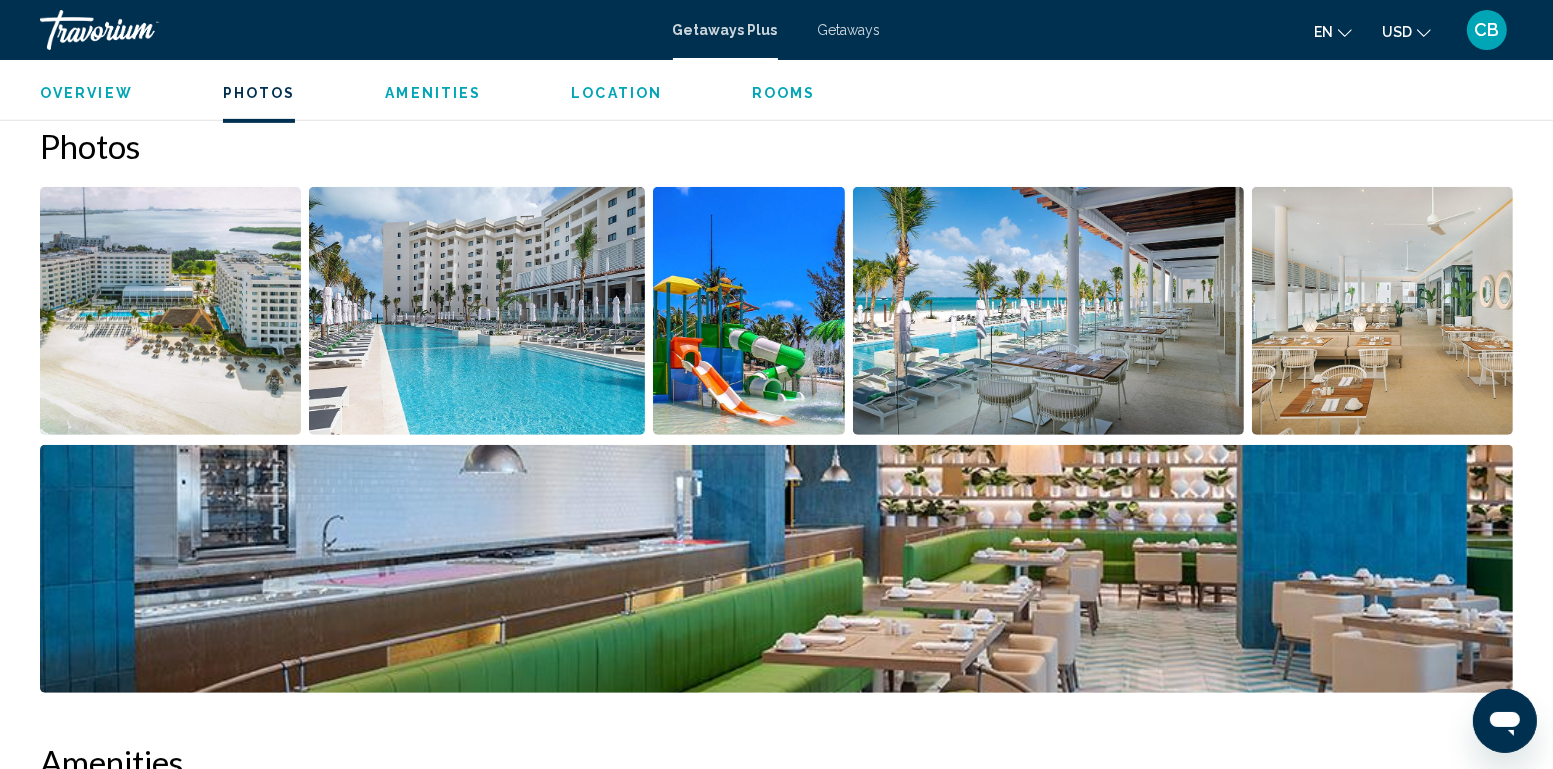 scroll, scrollTop: 888, scrollLeft: 0, axis: vertical 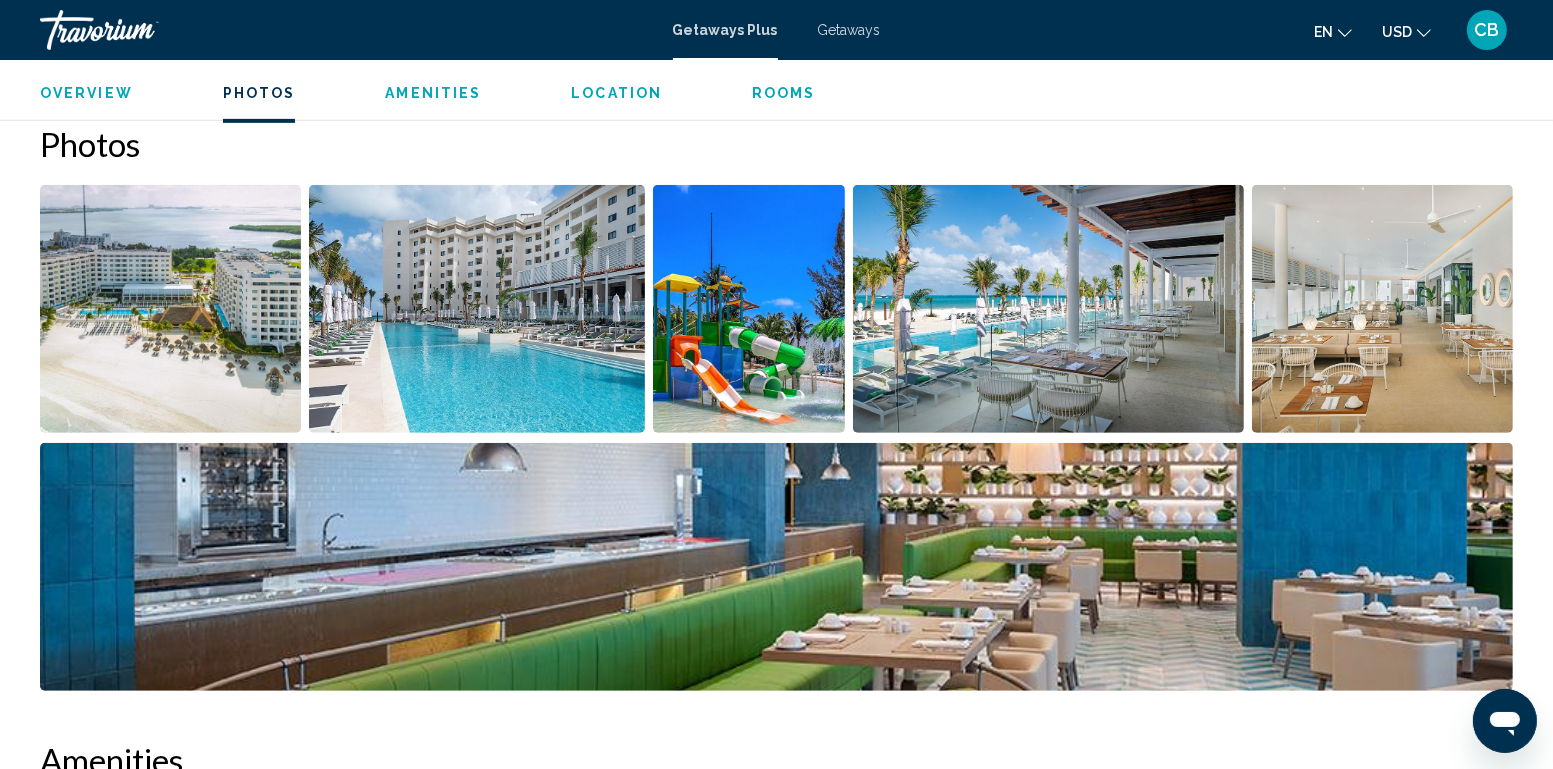 click at bounding box center [477, 309] 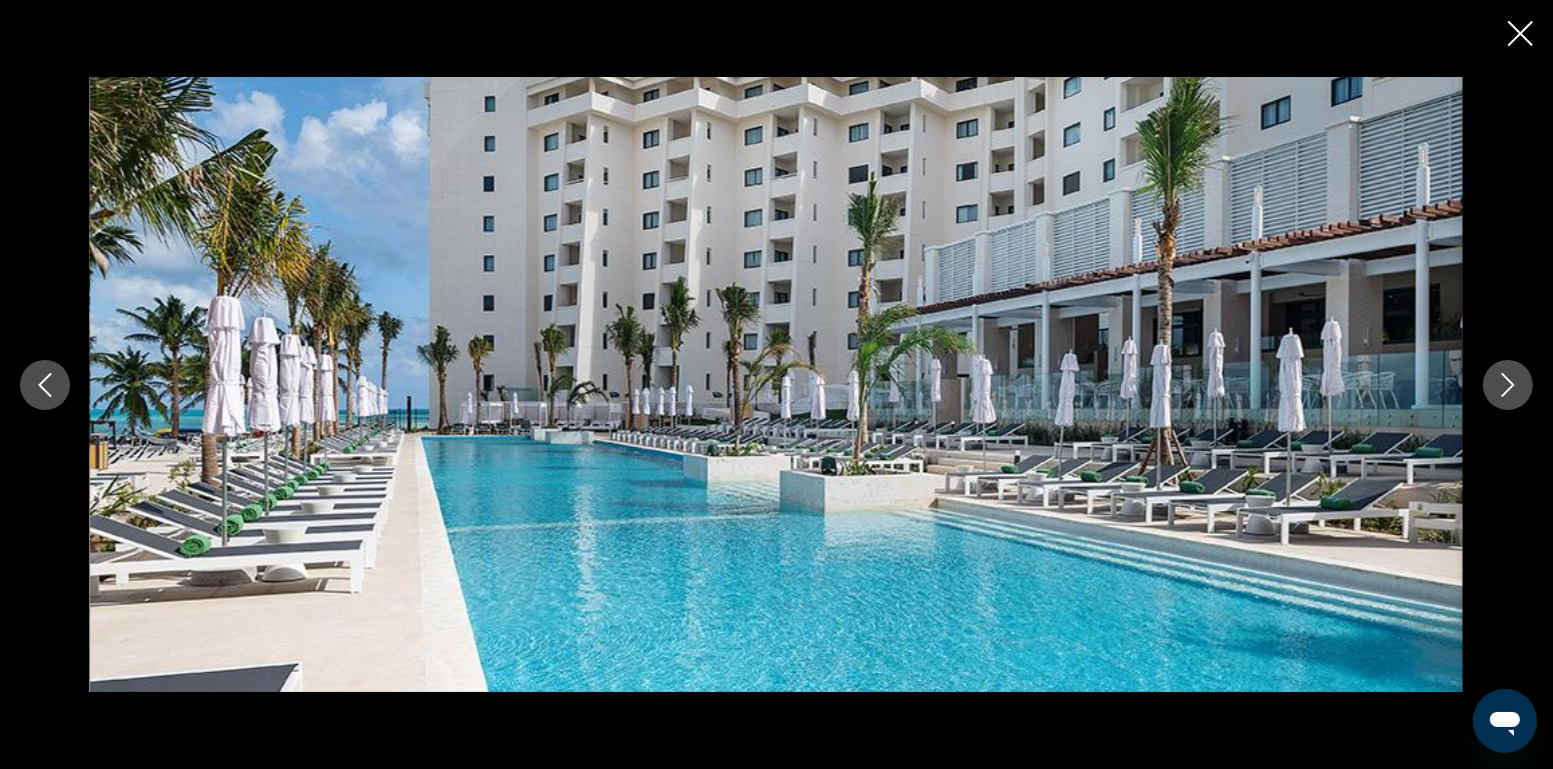 click 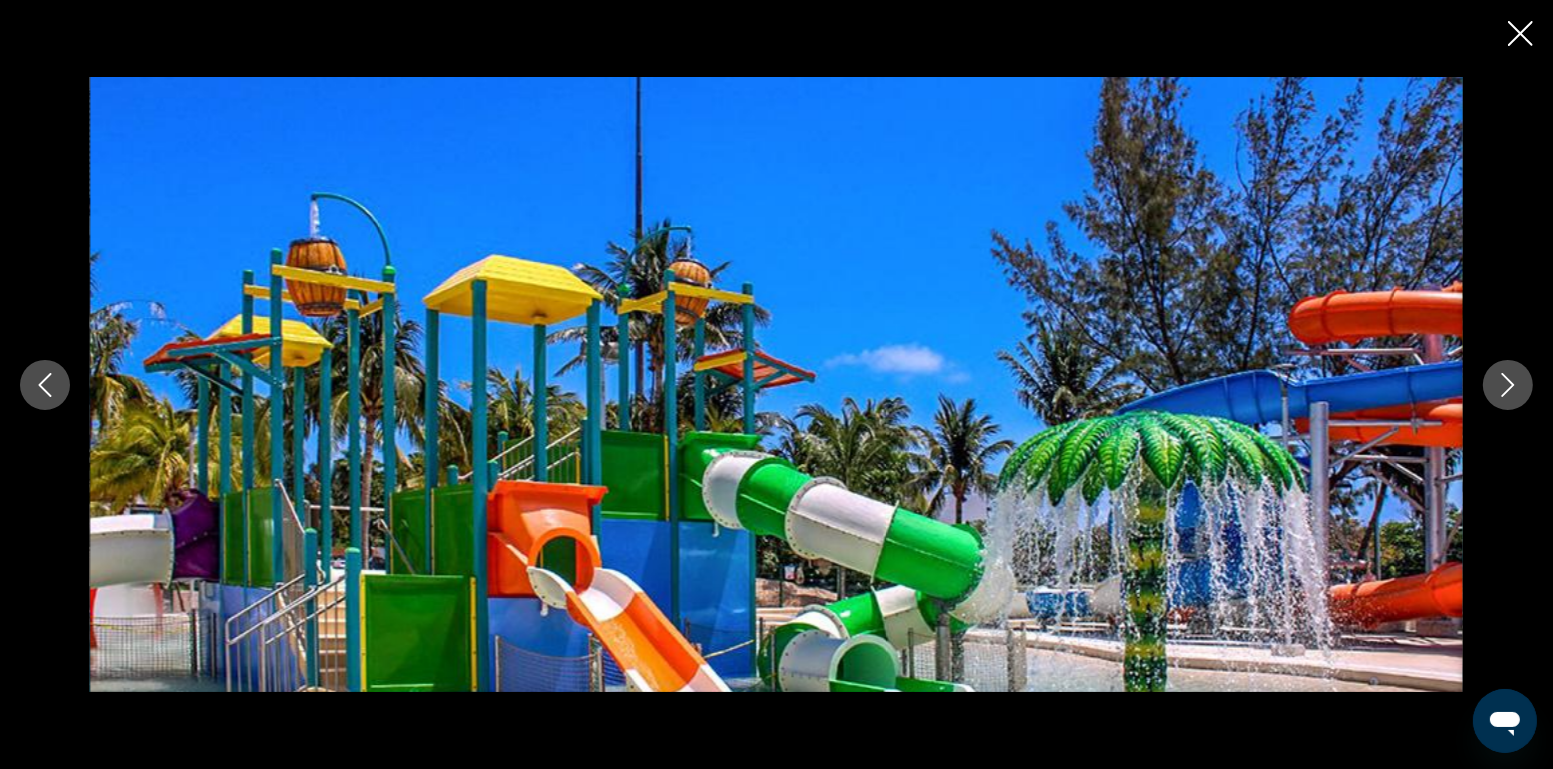 click 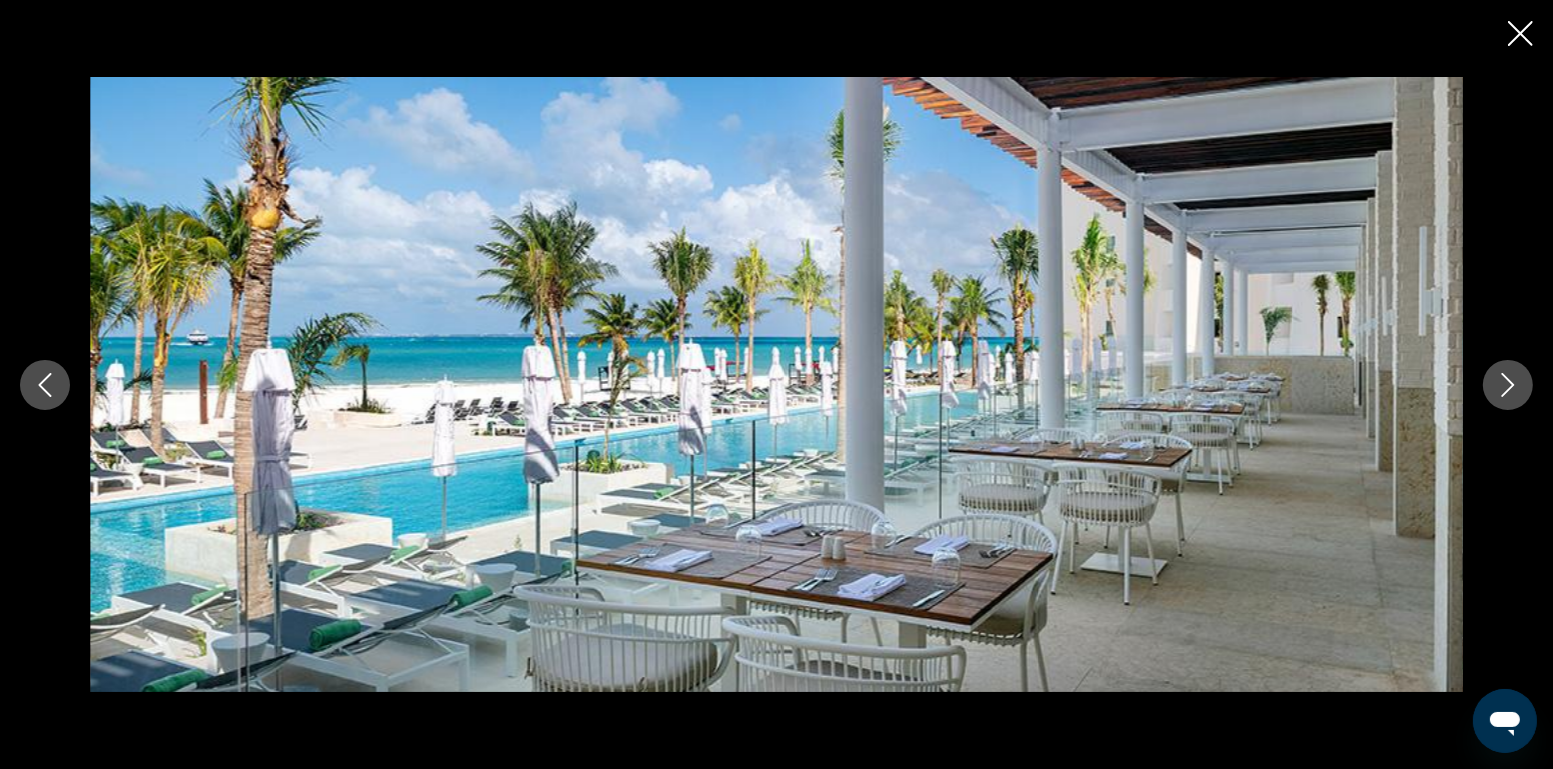 click 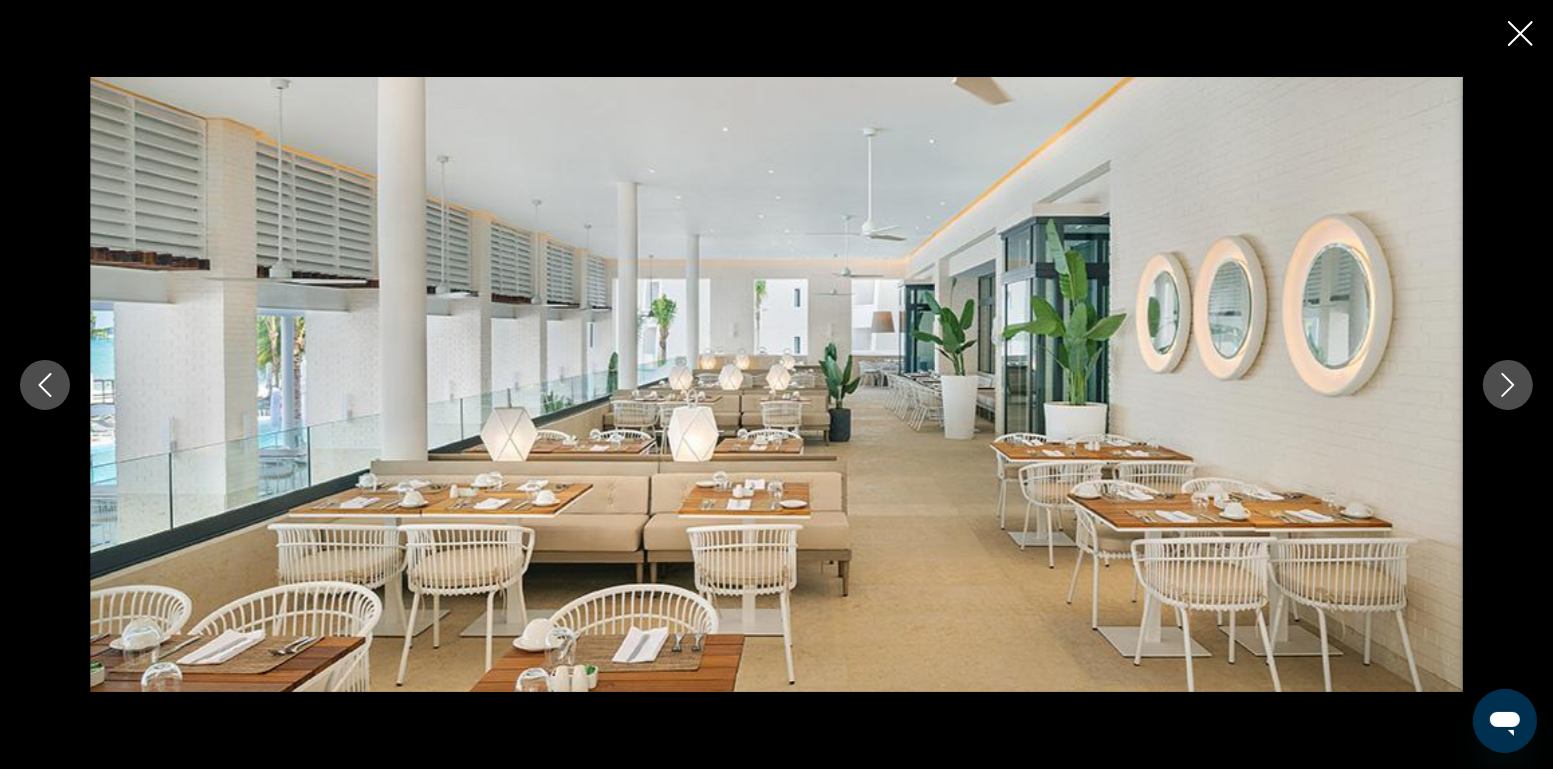 click 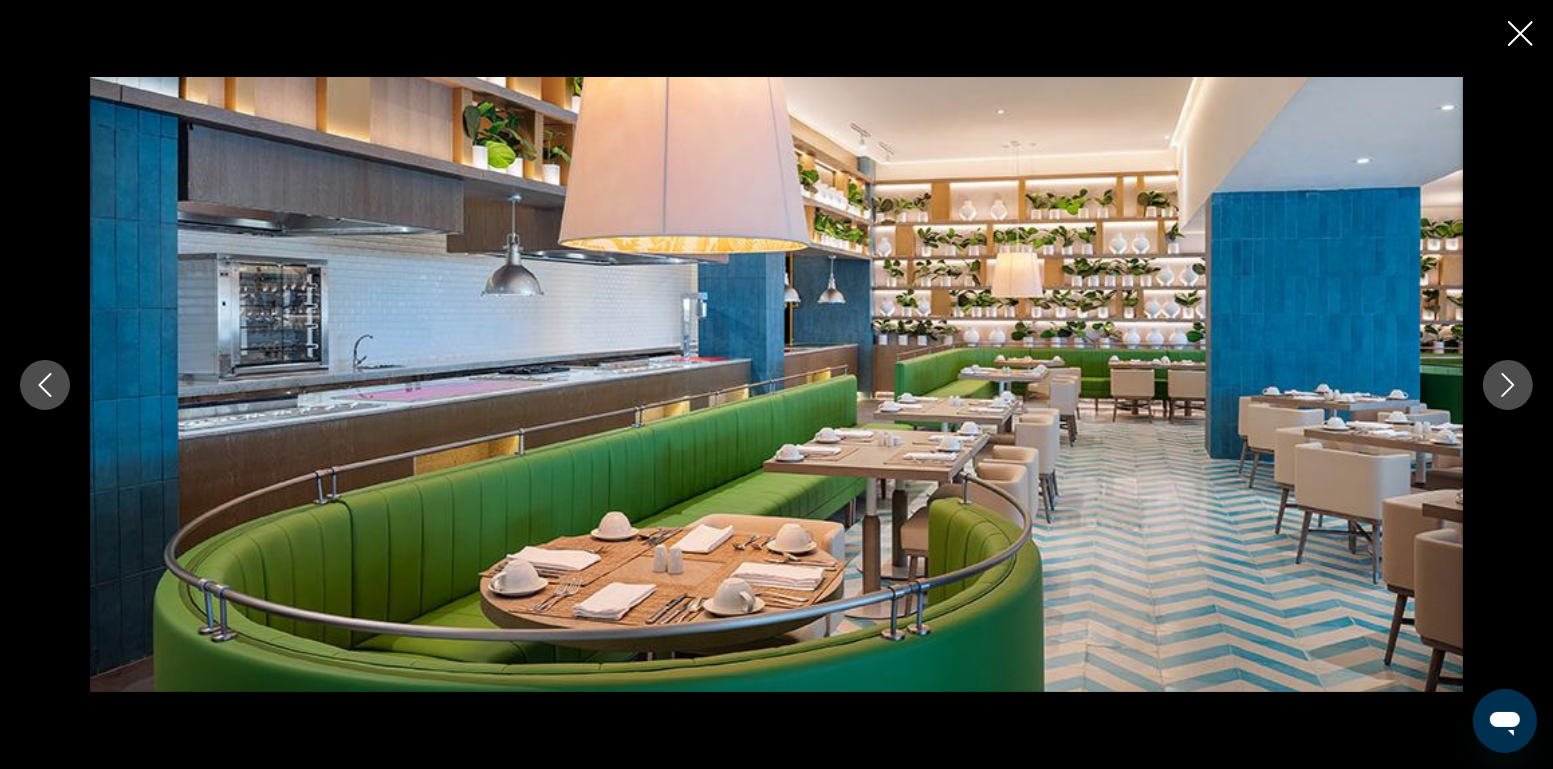 click 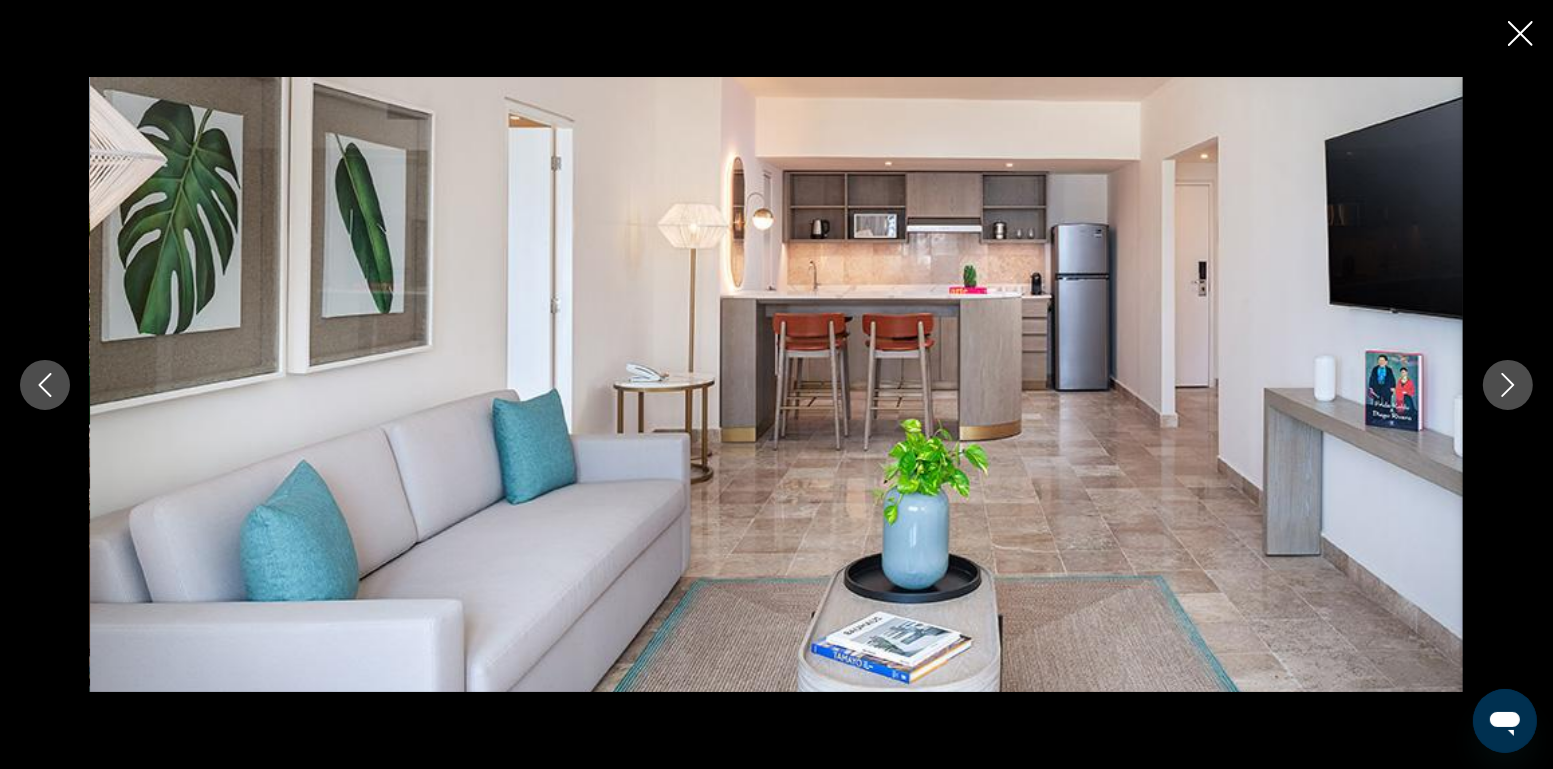 click 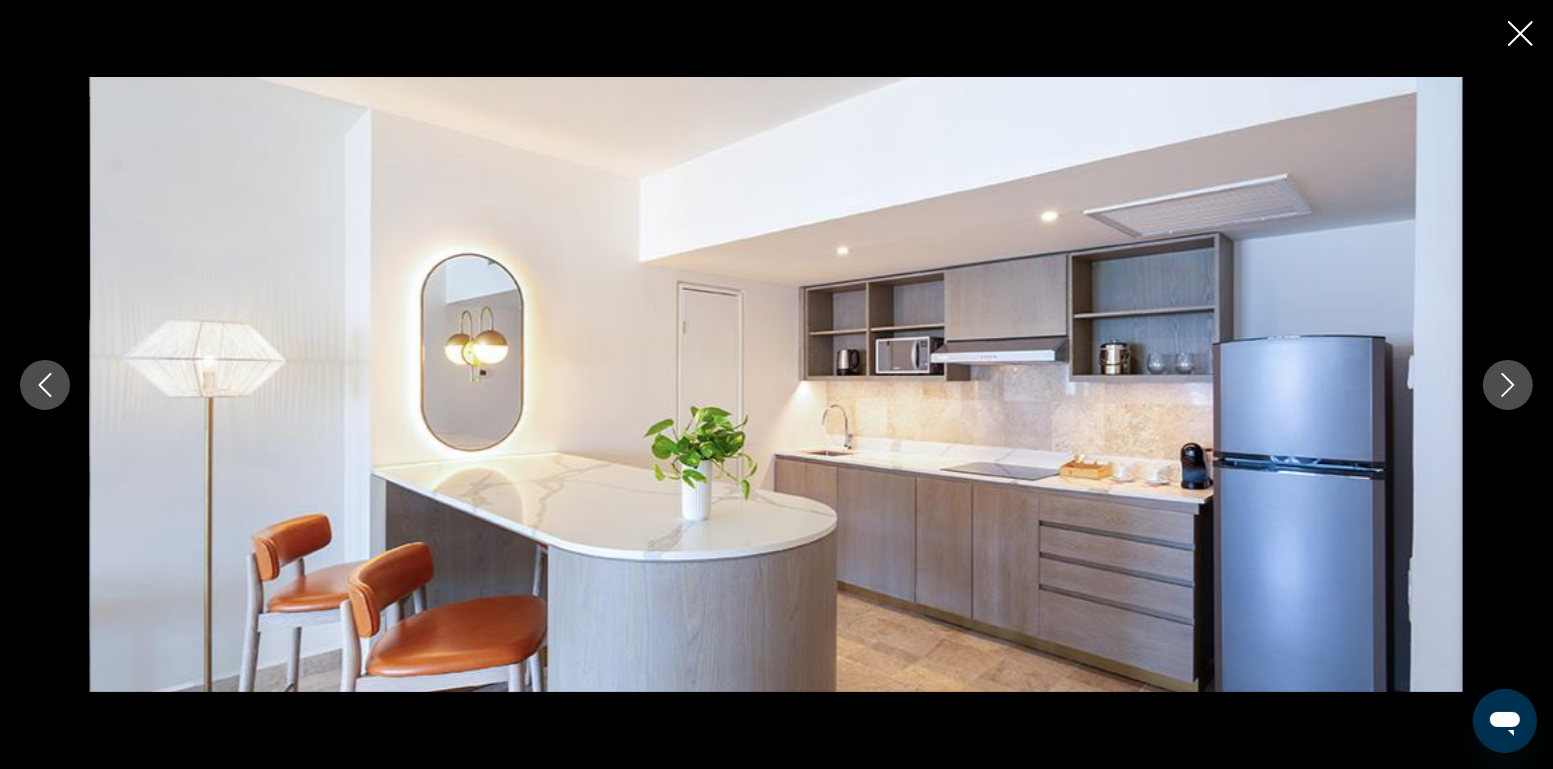 click 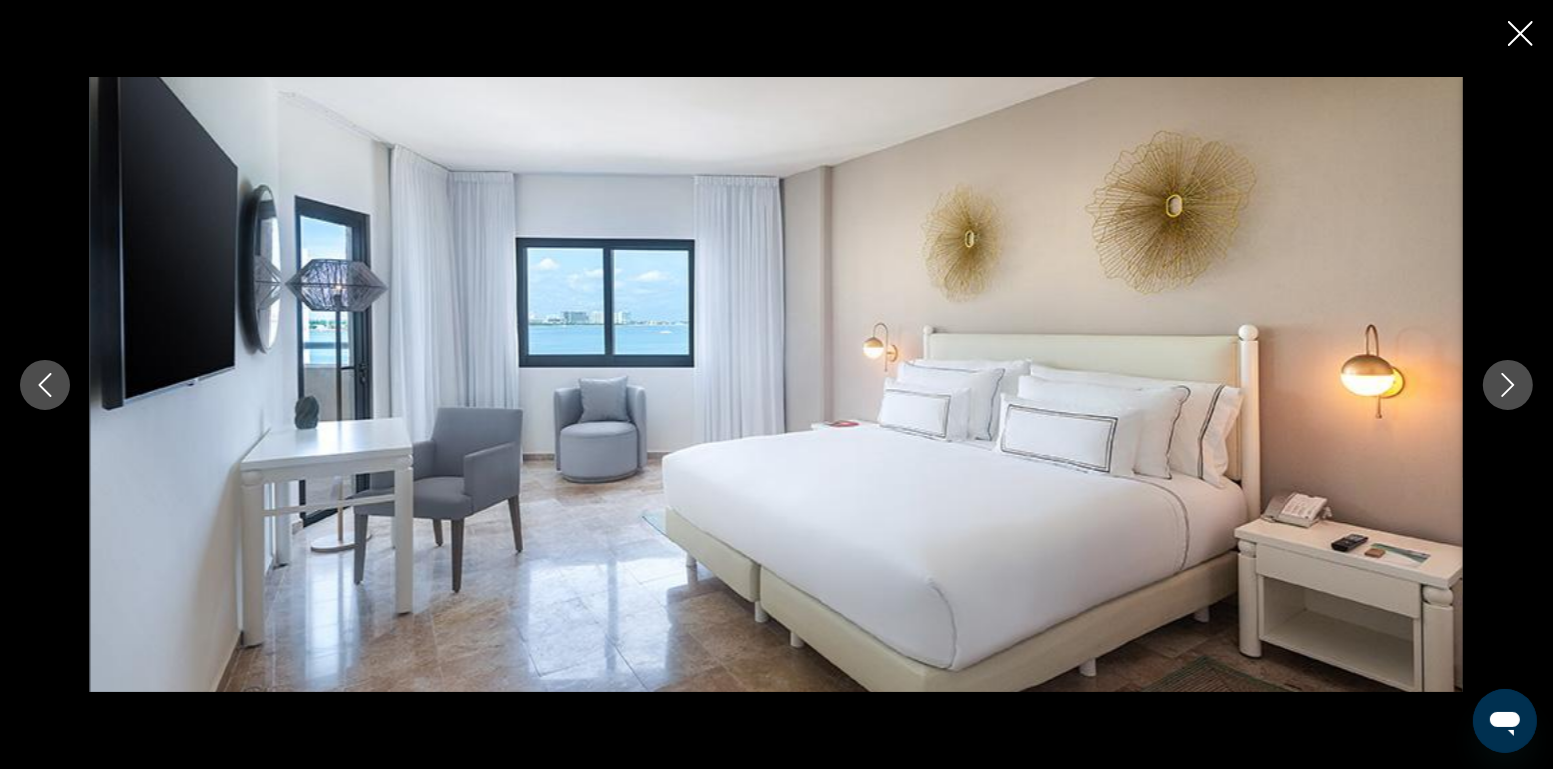 click 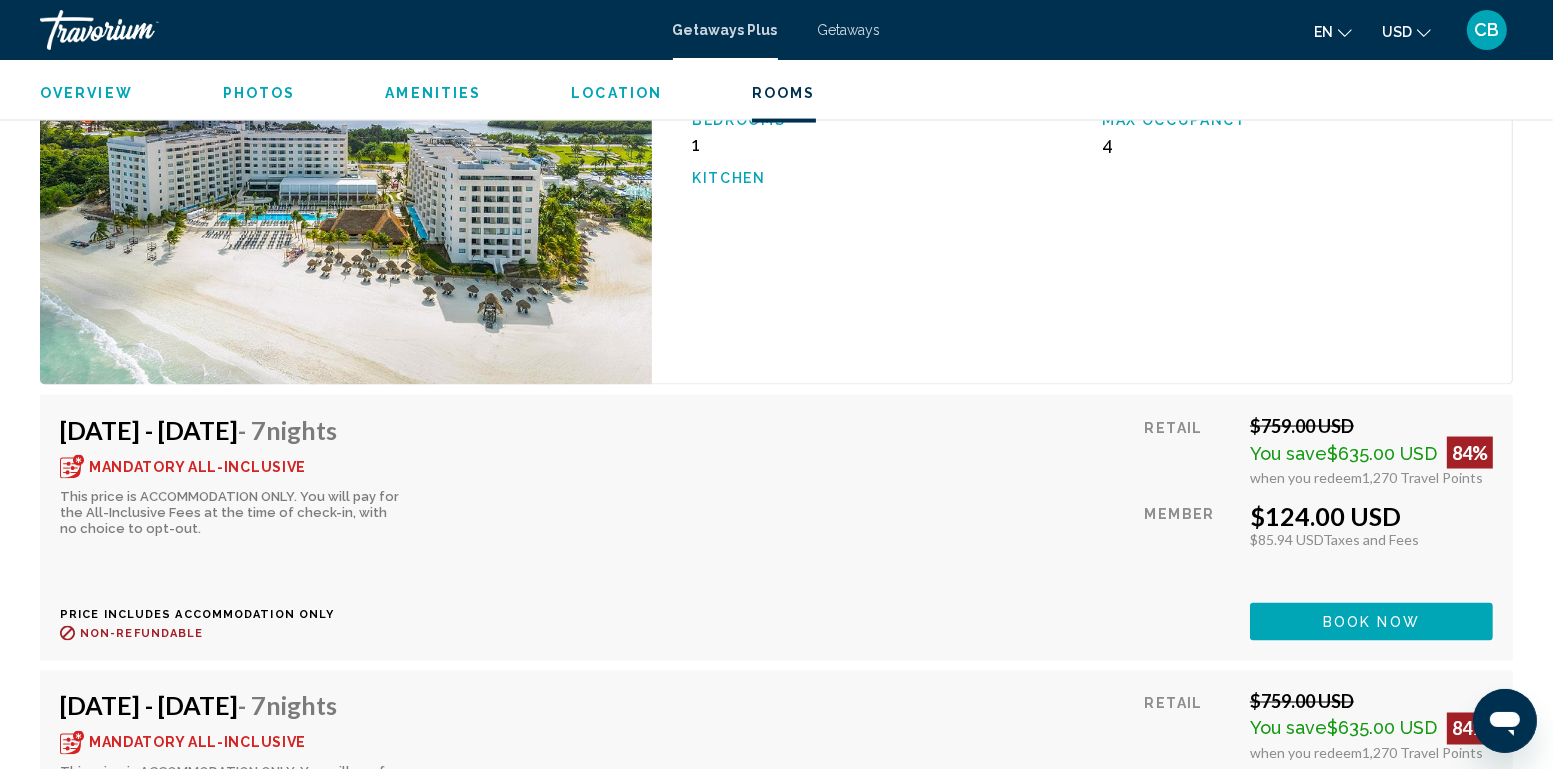 scroll, scrollTop: 3180, scrollLeft: 0, axis: vertical 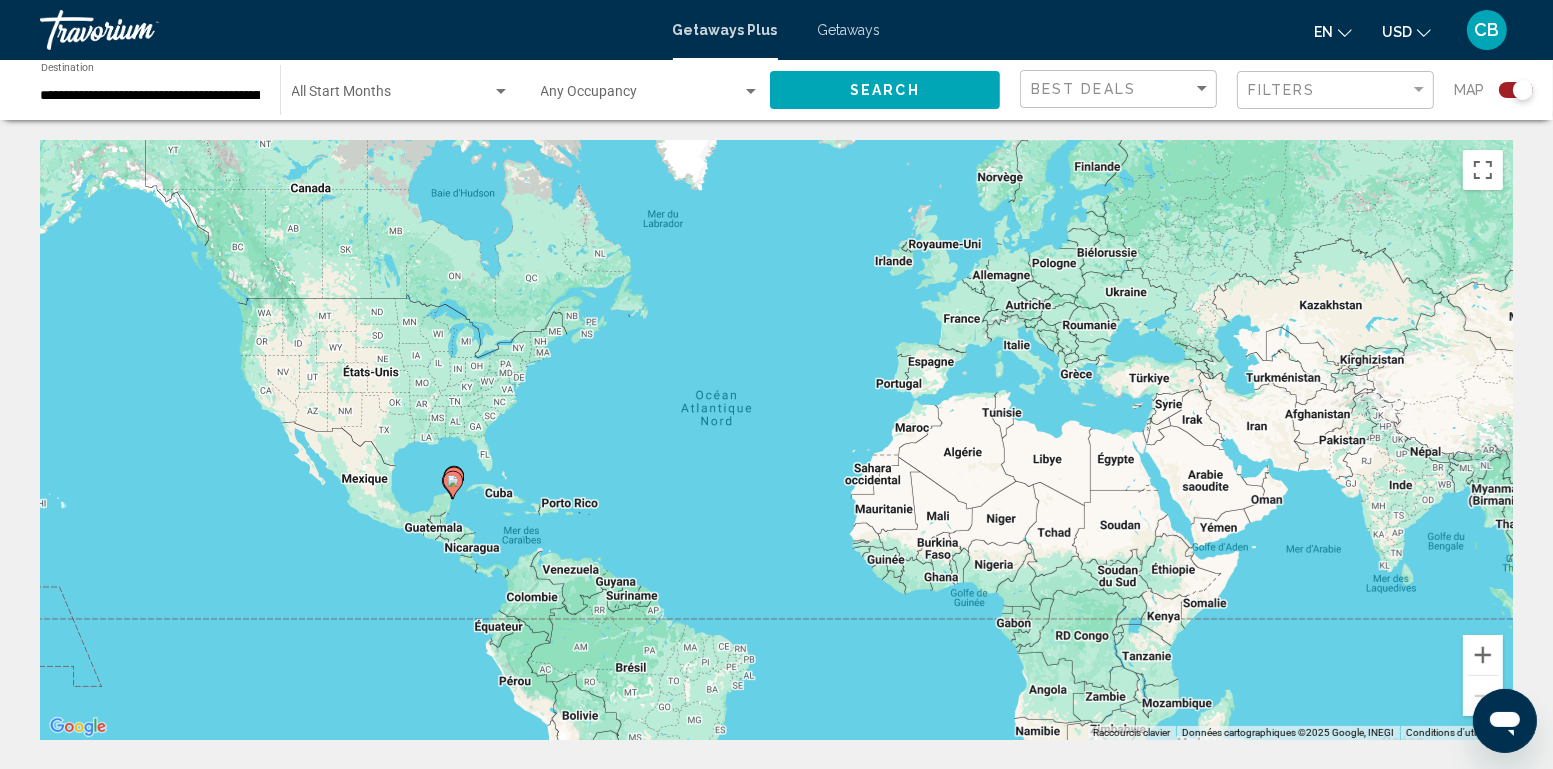 click 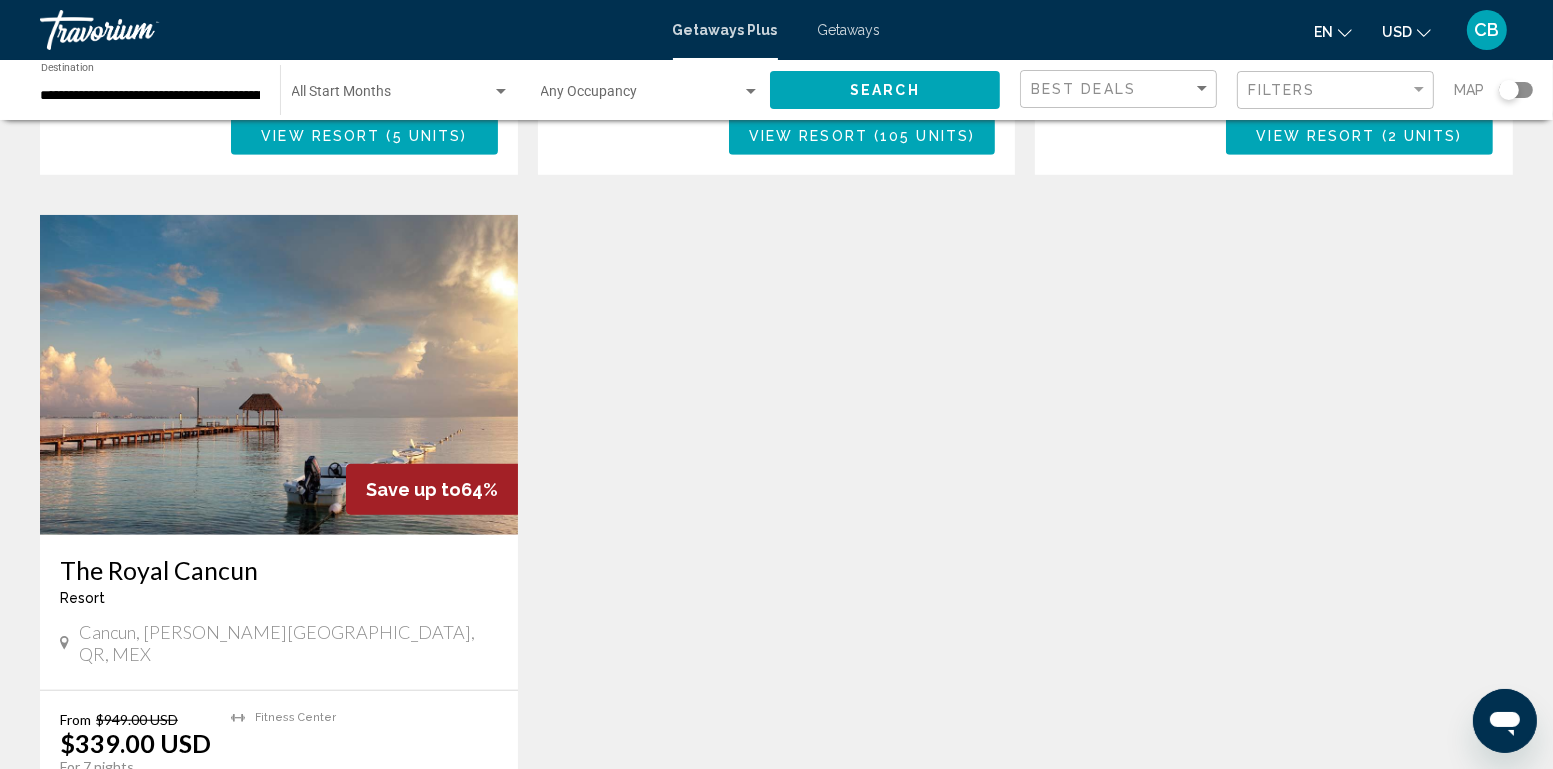 scroll, scrollTop: 1377, scrollLeft: 0, axis: vertical 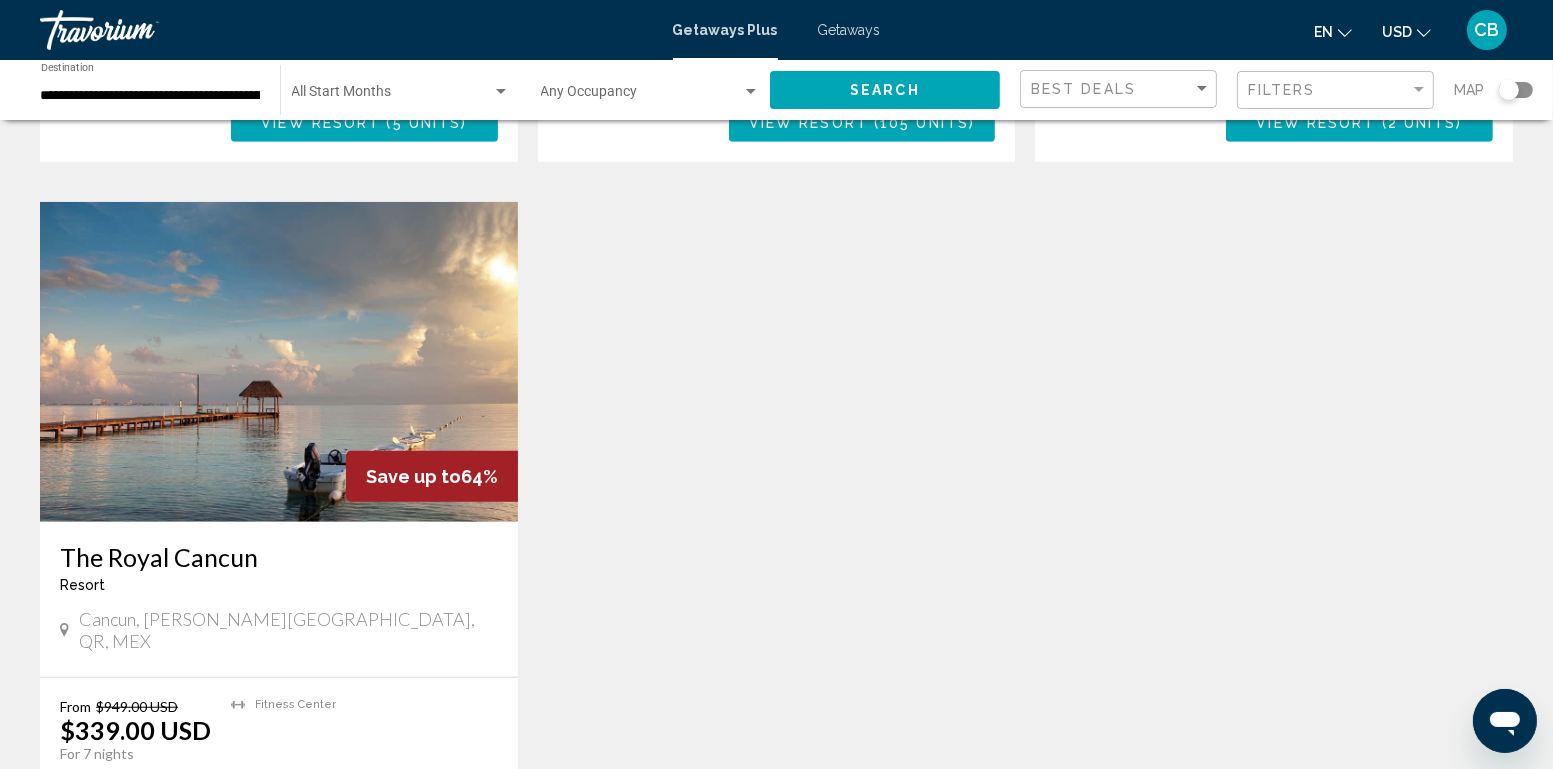 click at bounding box center [279, 362] 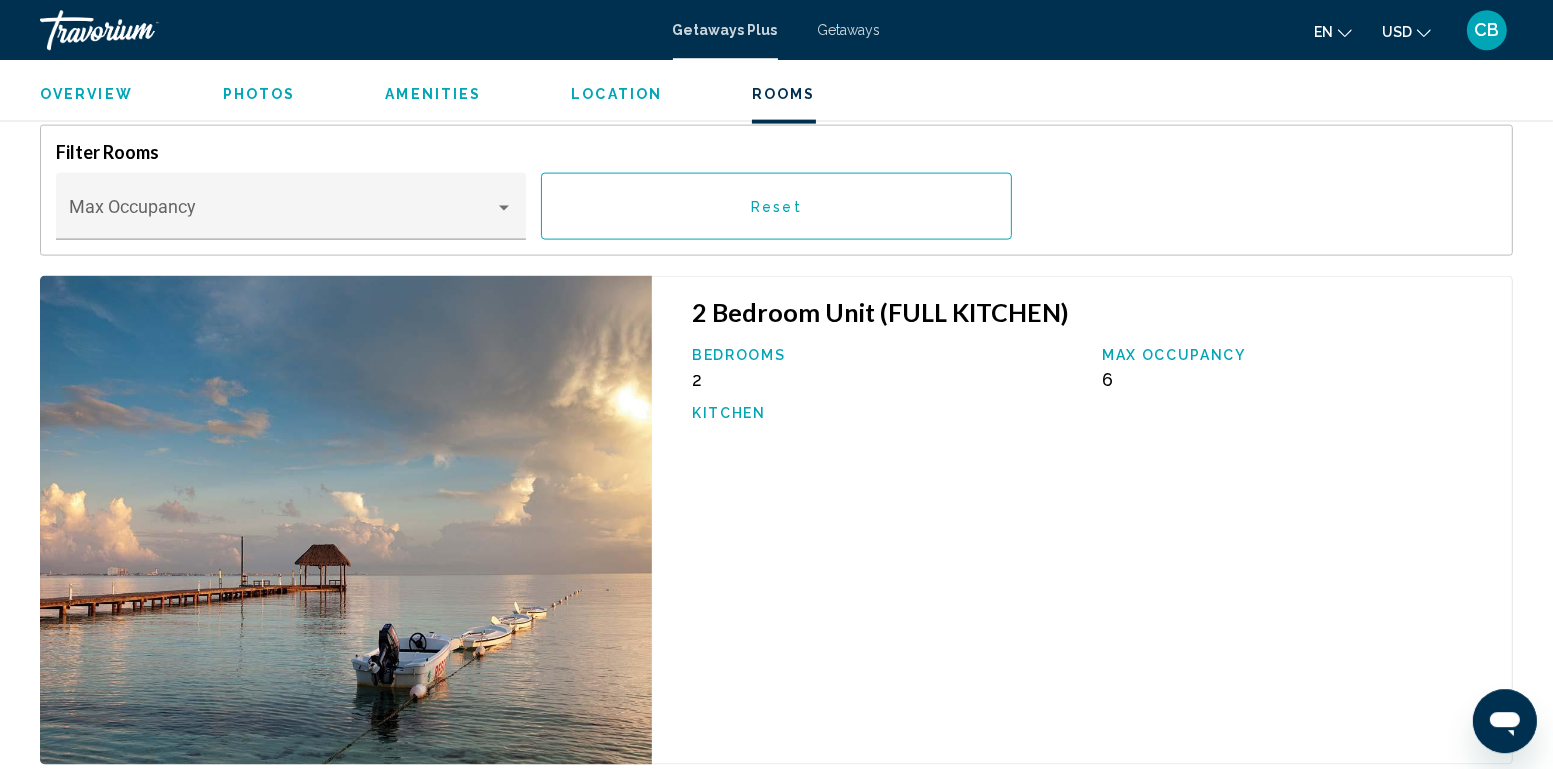 scroll, scrollTop: 2900, scrollLeft: 0, axis: vertical 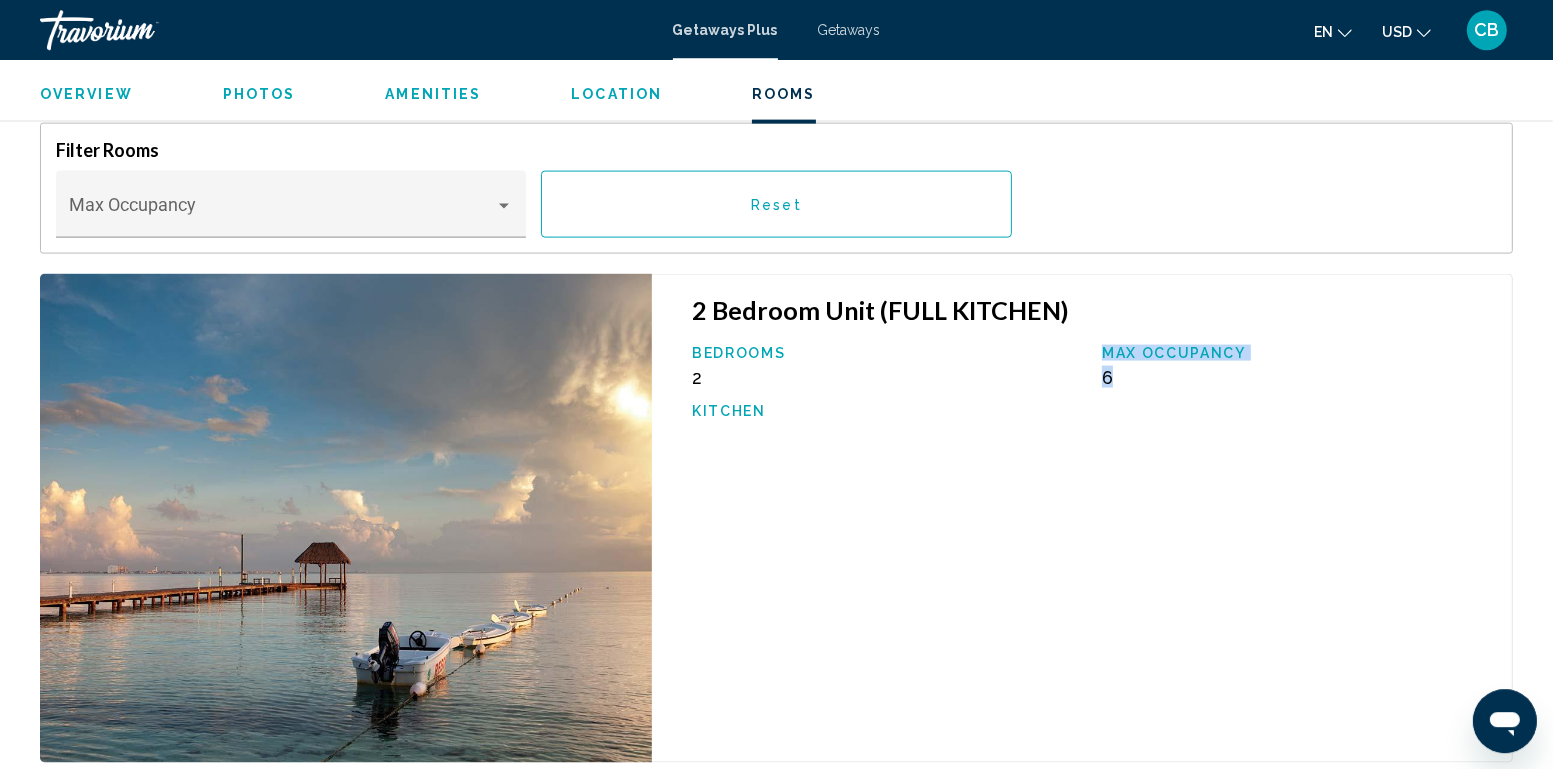 drag, startPoint x: 1106, startPoint y: 347, endPoint x: 1129, endPoint y: 375, distance: 36.23534 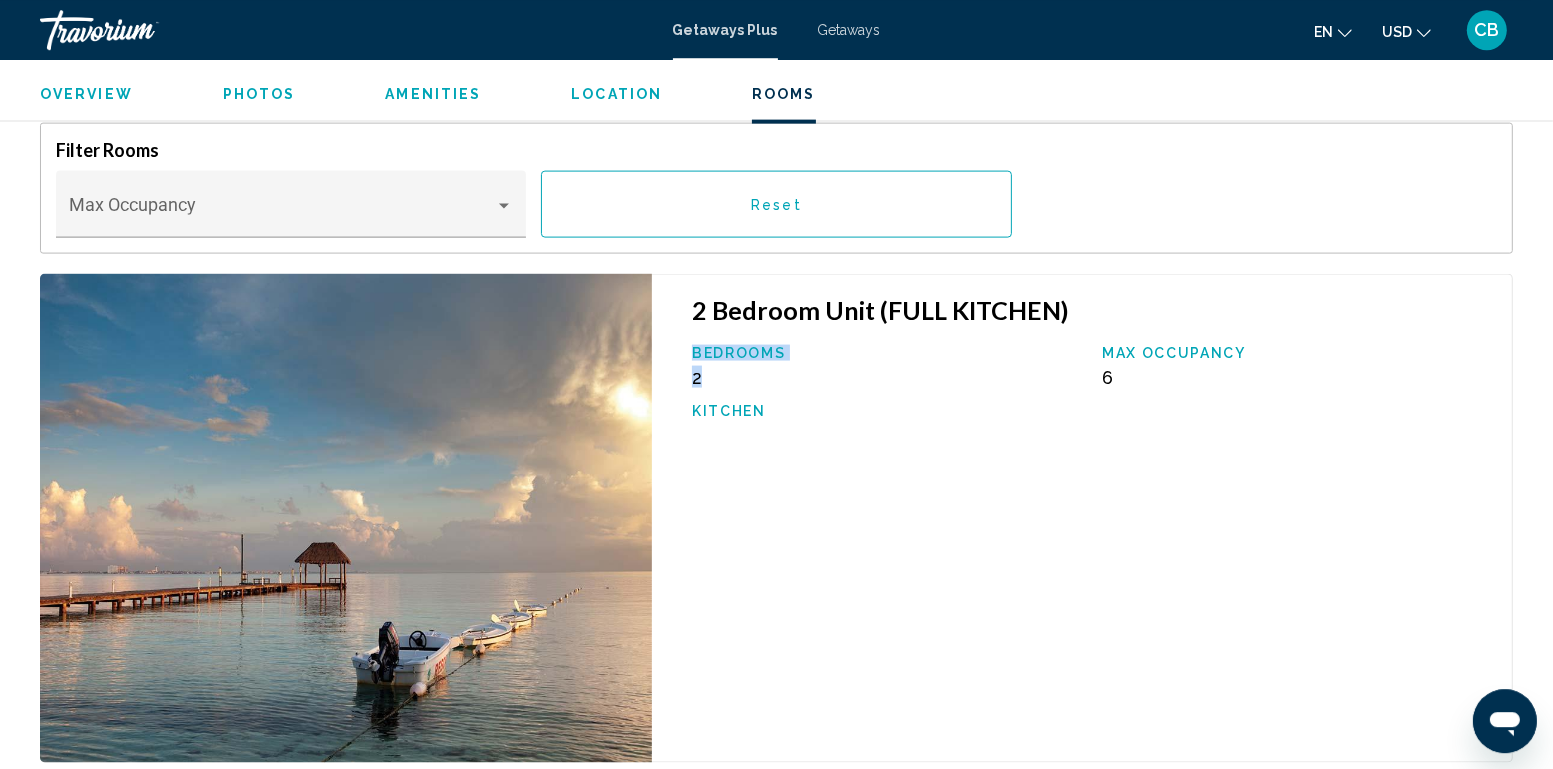 drag, startPoint x: 691, startPoint y: 348, endPoint x: 704, endPoint y: 372, distance: 27.294687 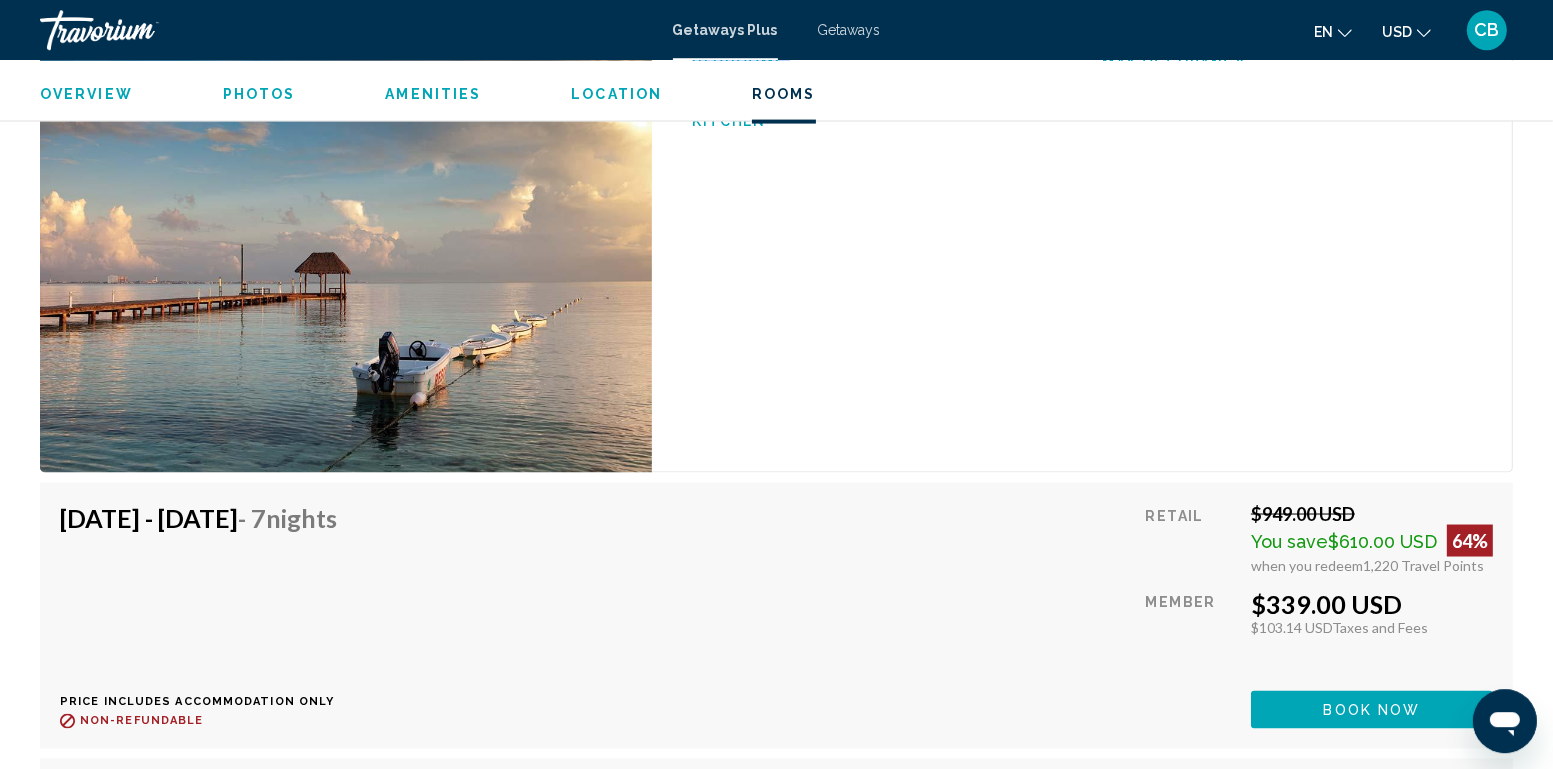 scroll, scrollTop: 3192, scrollLeft: 0, axis: vertical 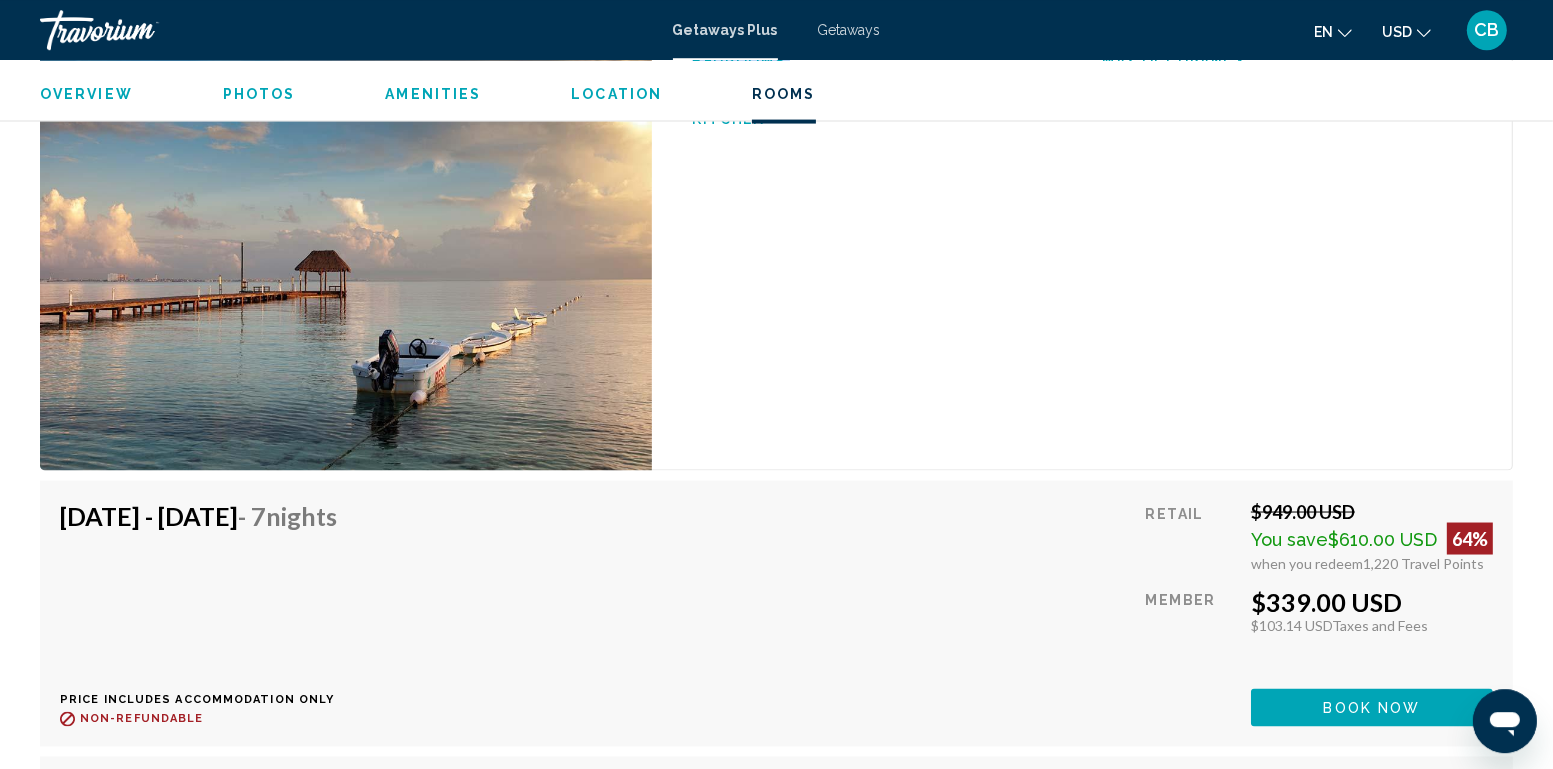 drag, startPoint x: 1262, startPoint y: 598, endPoint x: 1488, endPoint y: 598, distance: 226 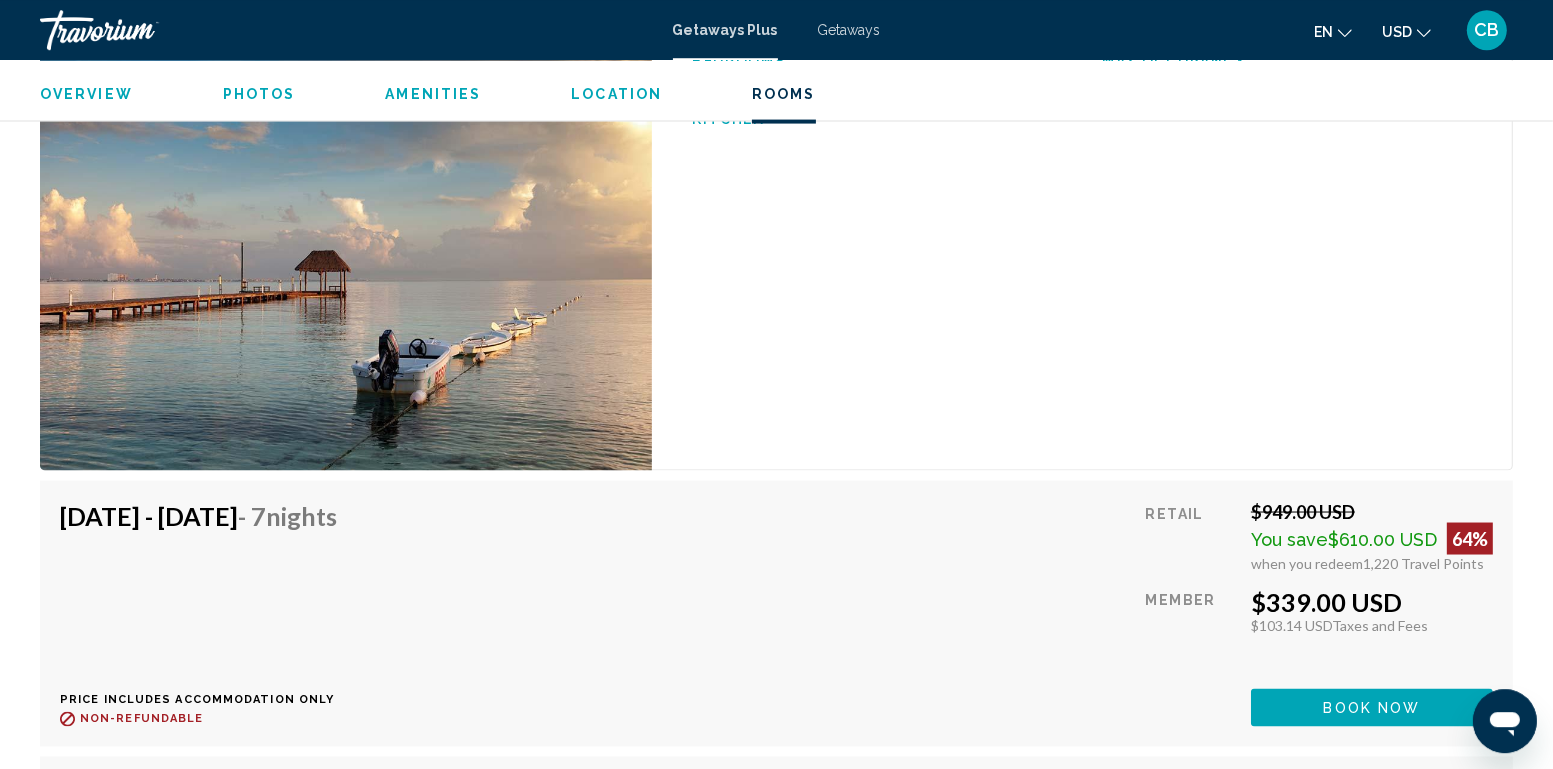 click on "$103.14 USD  Taxes and Fees" at bounding box center [1372, 624] 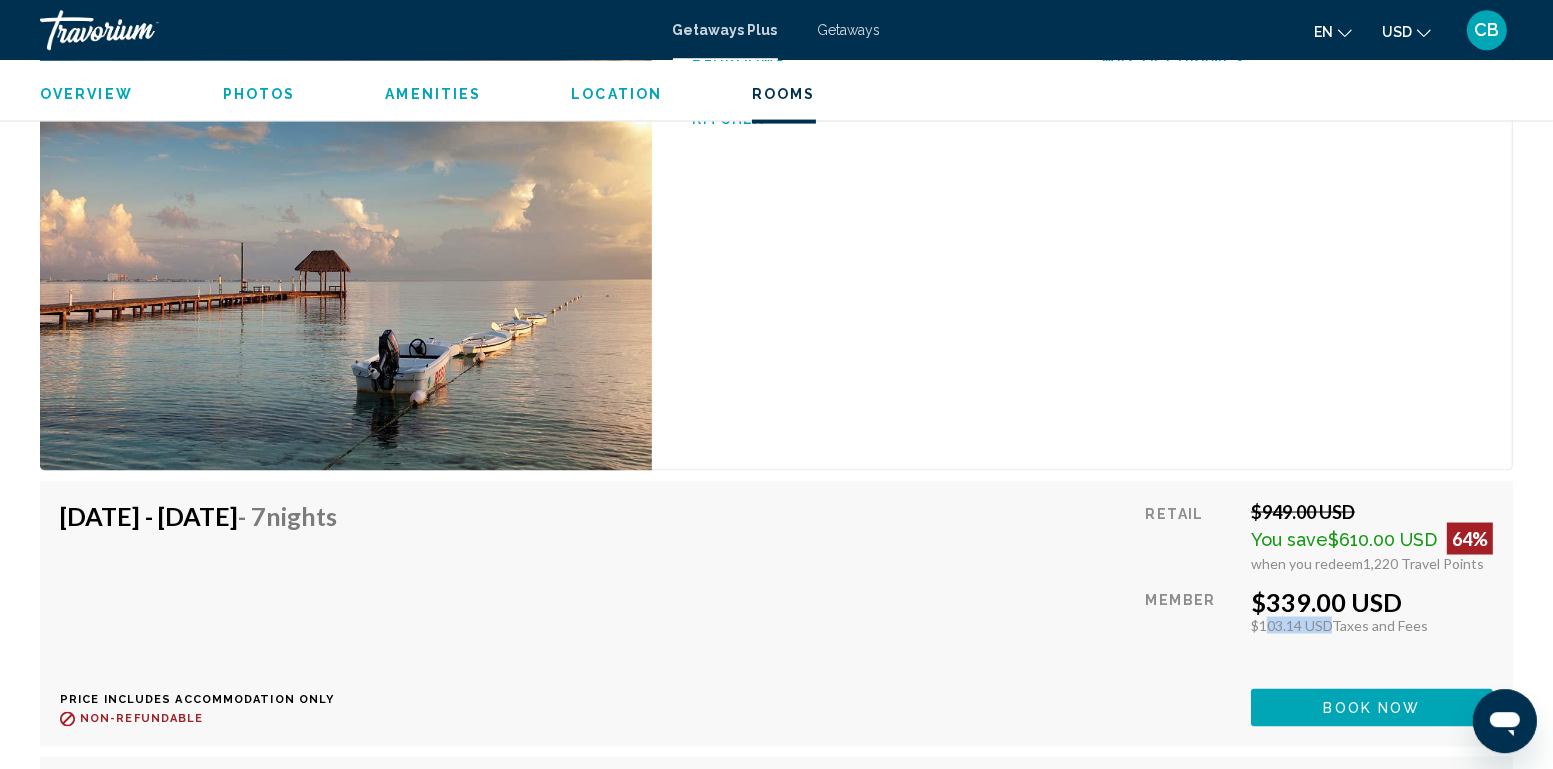 drag, startPoint x: 1260, startPoint y: 623, endPoint x: 1321, endPoint y: 620, distance: 61.073727 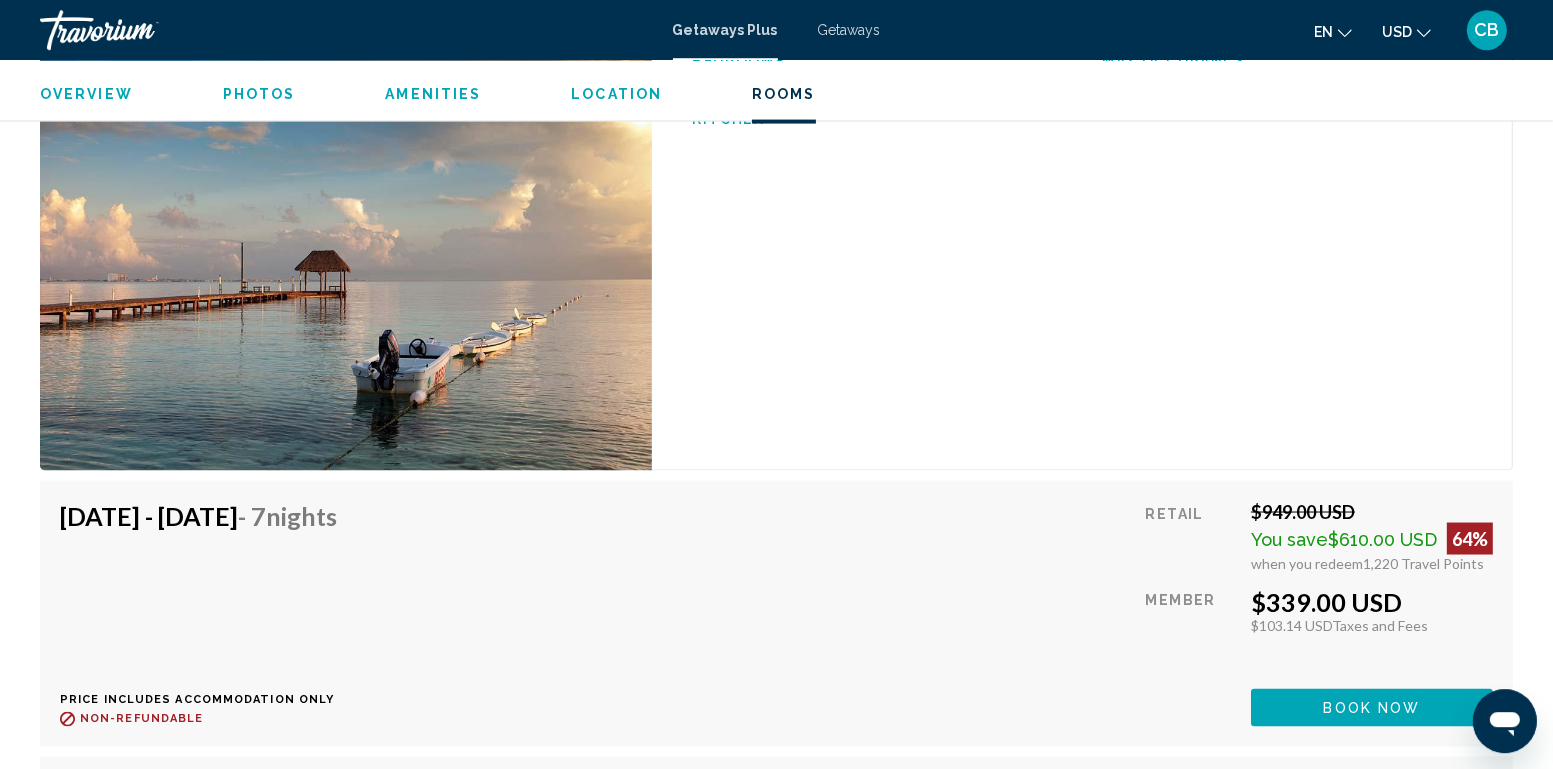 click on "Taxes and Fees" at bounding box center (1380, 624) 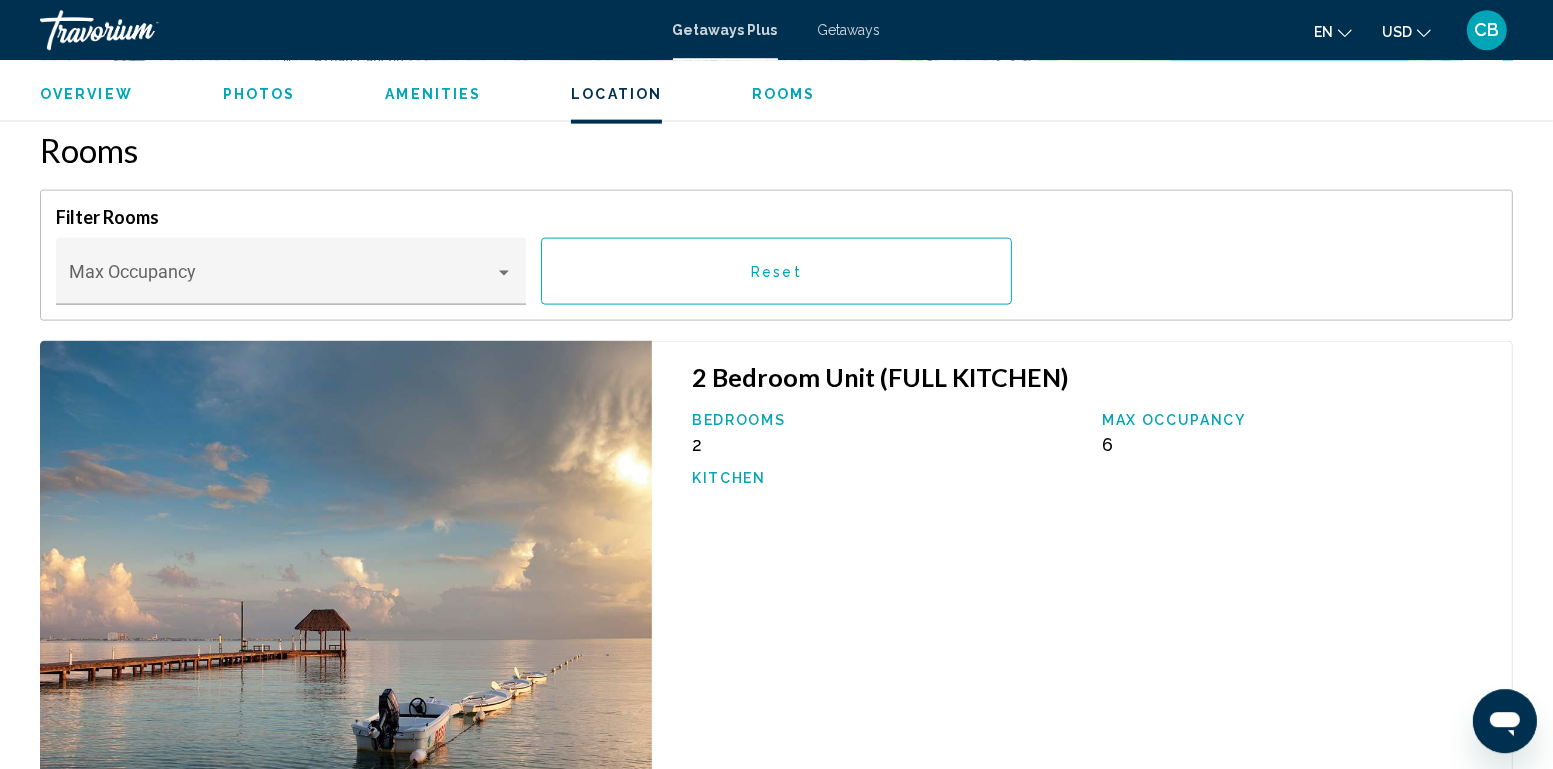 scroll, scrollTop: 2735, scrollLeft: 0, axis: vertical 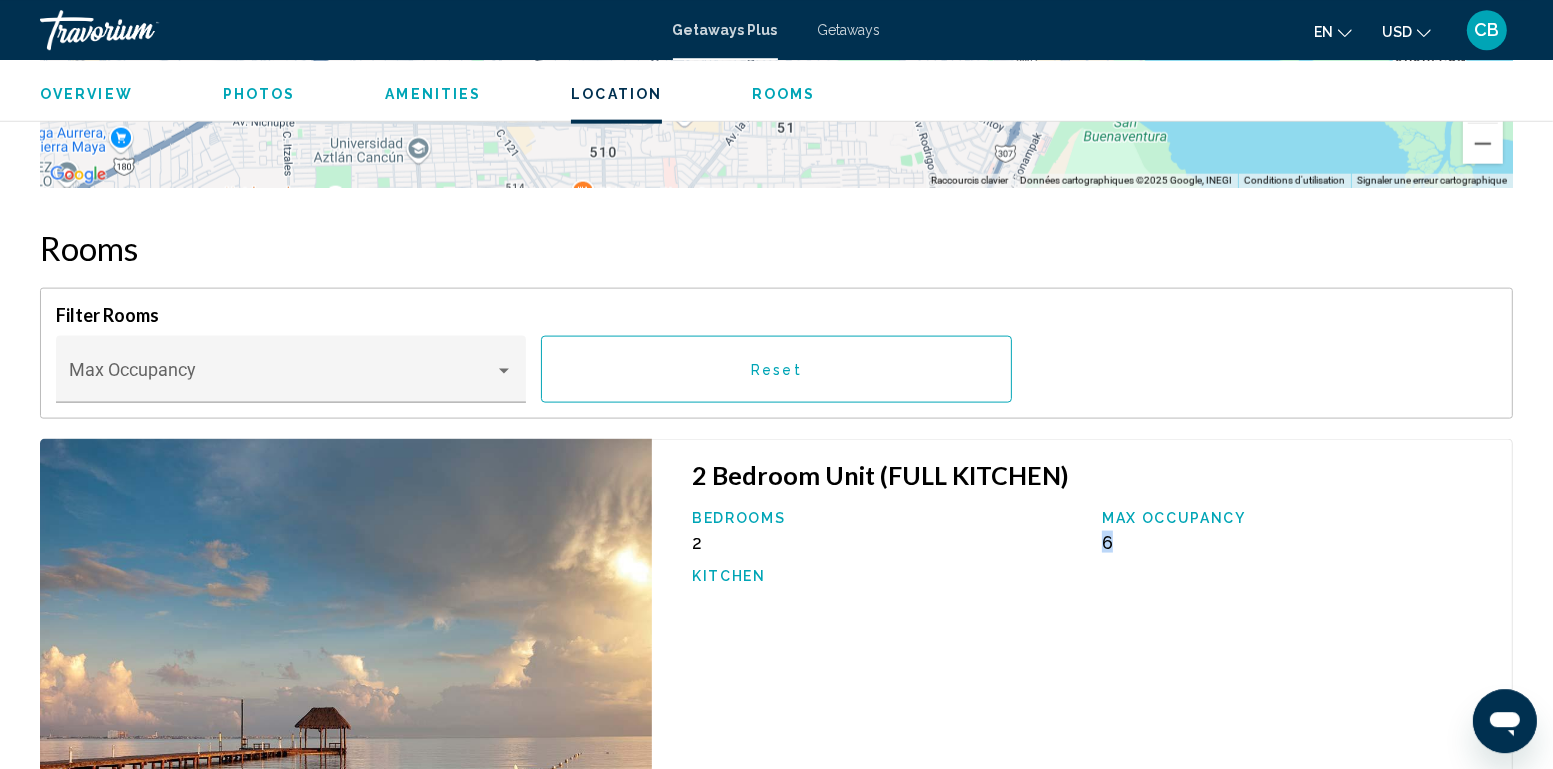 click on "Max Occupancy 6" at bounding box center [1297, 530] 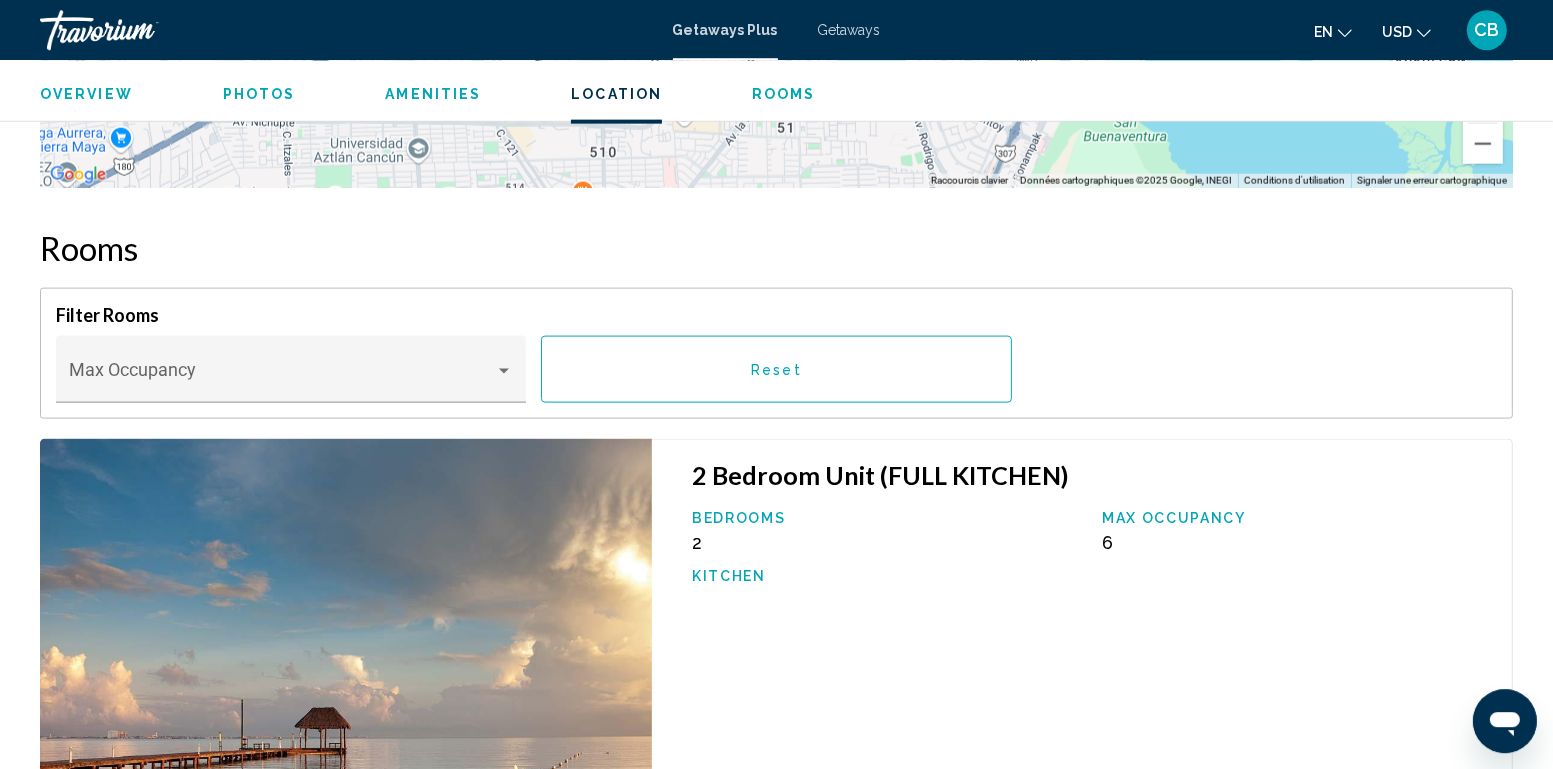 click on "2 Bedroom Unit (FULL KITCHEN) Bedrooms 2 Max Occupancy 6 Kitchen" at bounding box center (1082, 683) 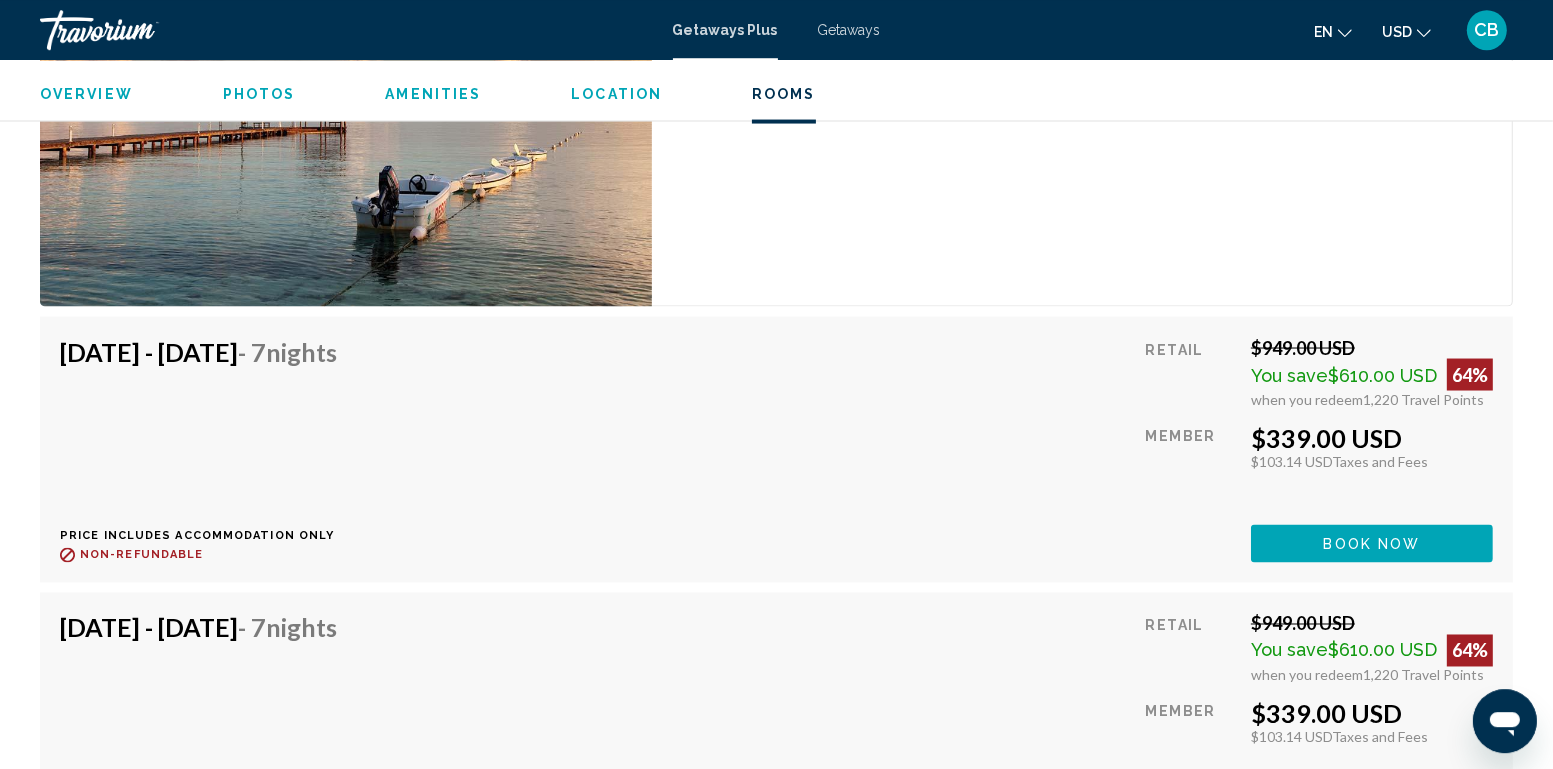 scroll, scrollTop: 3360, scrollLeft: 0, axis: vertical 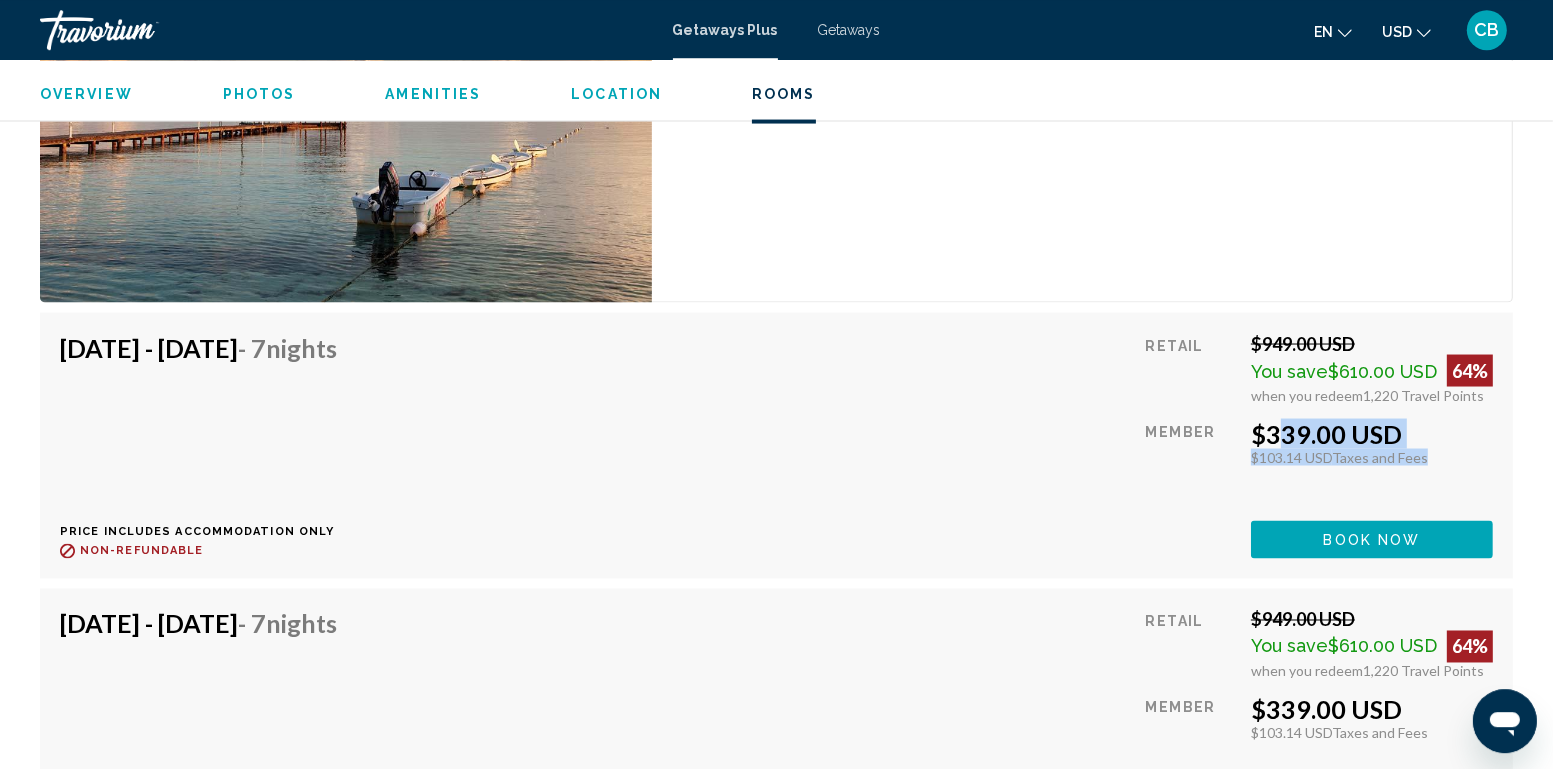 drag, startPoint x: 1260, startPoint y: 431, endPoint x: 1429, endPoint y: 450, distance: 170.0647 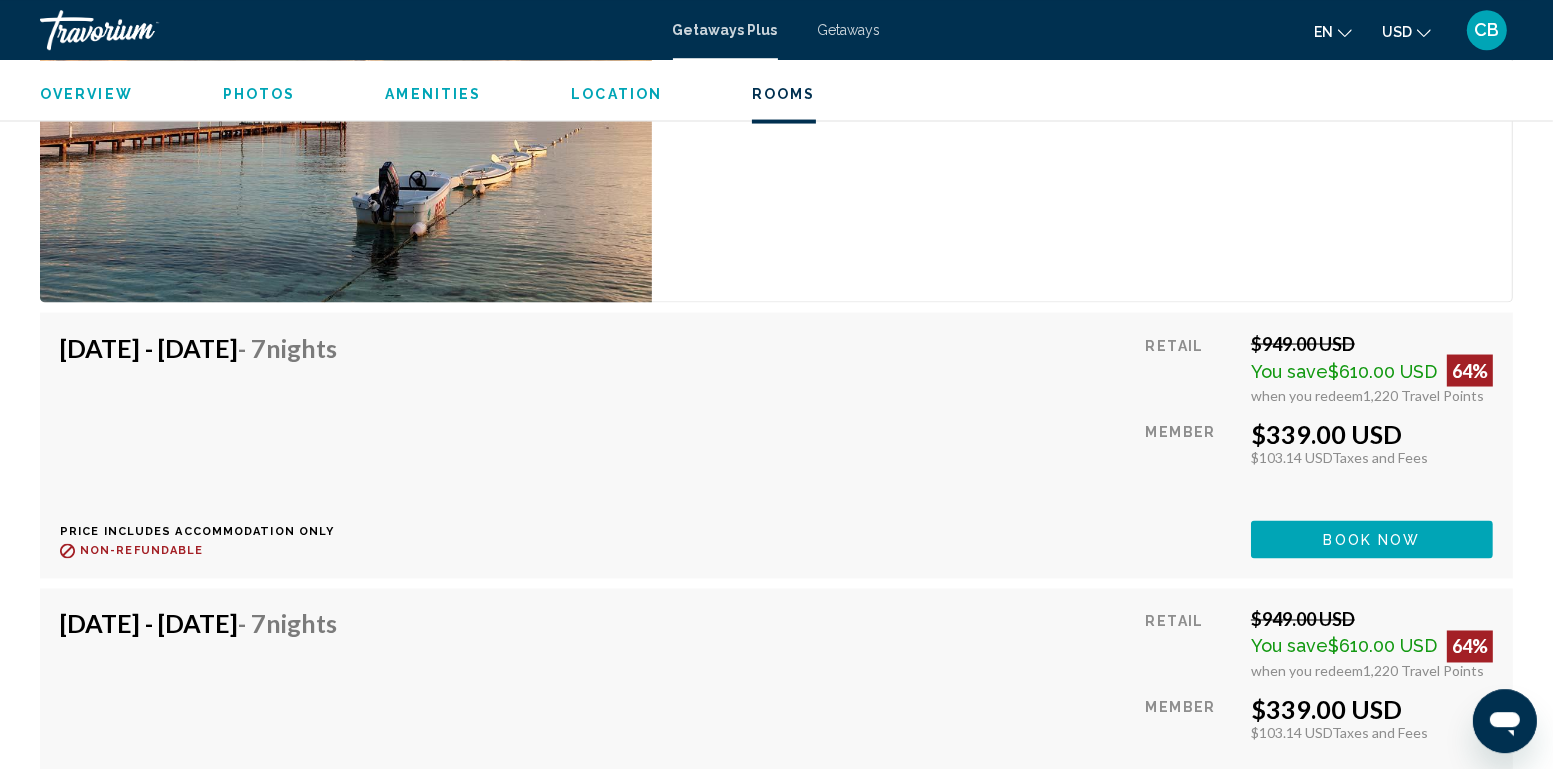 click at bounding box center [1191, 538] 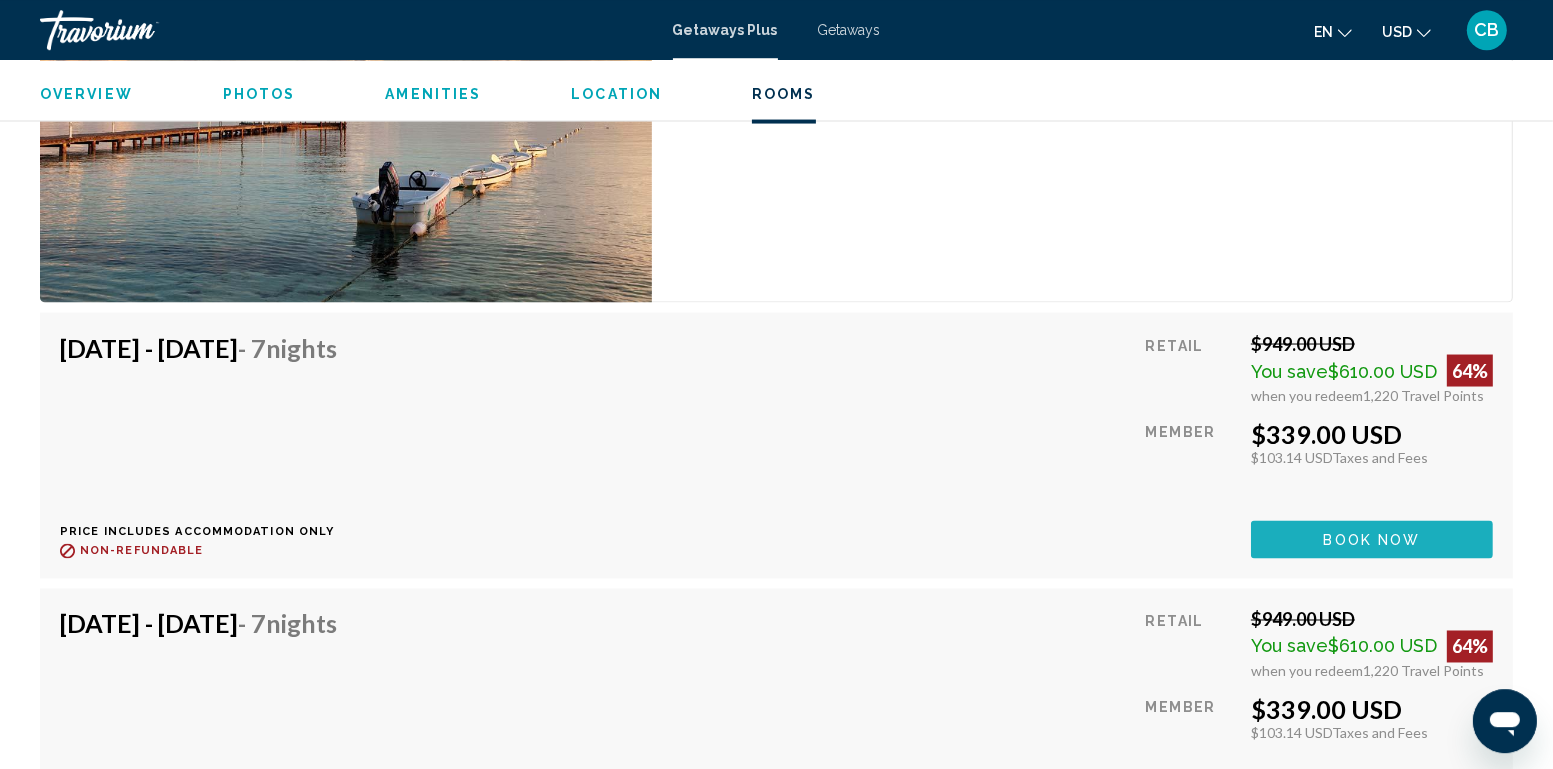 click on "Book now" at bounding box center [1372, 540] 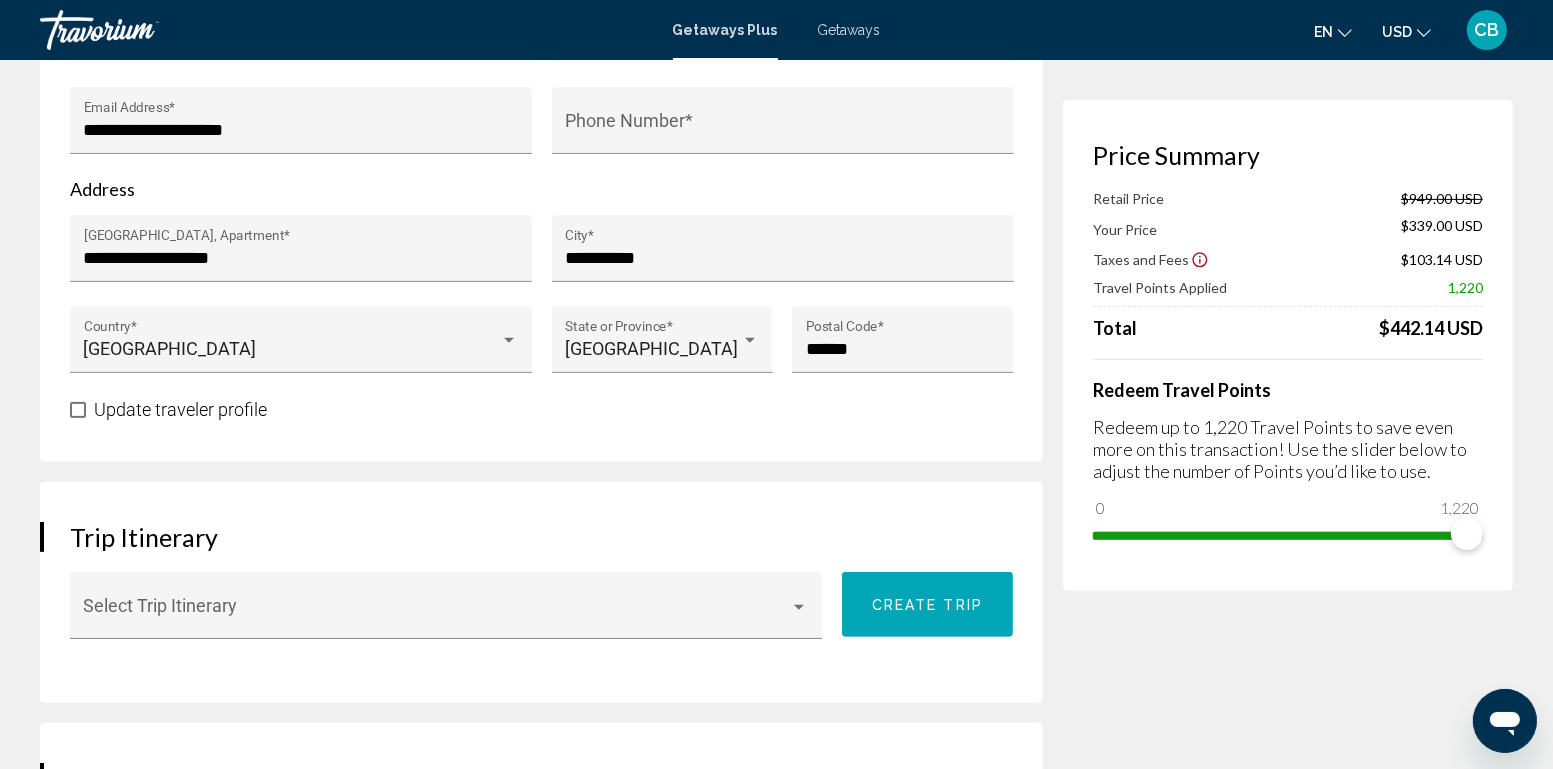 scroll, scrollTop: 729, scrollLeft: 0, axis: vertical 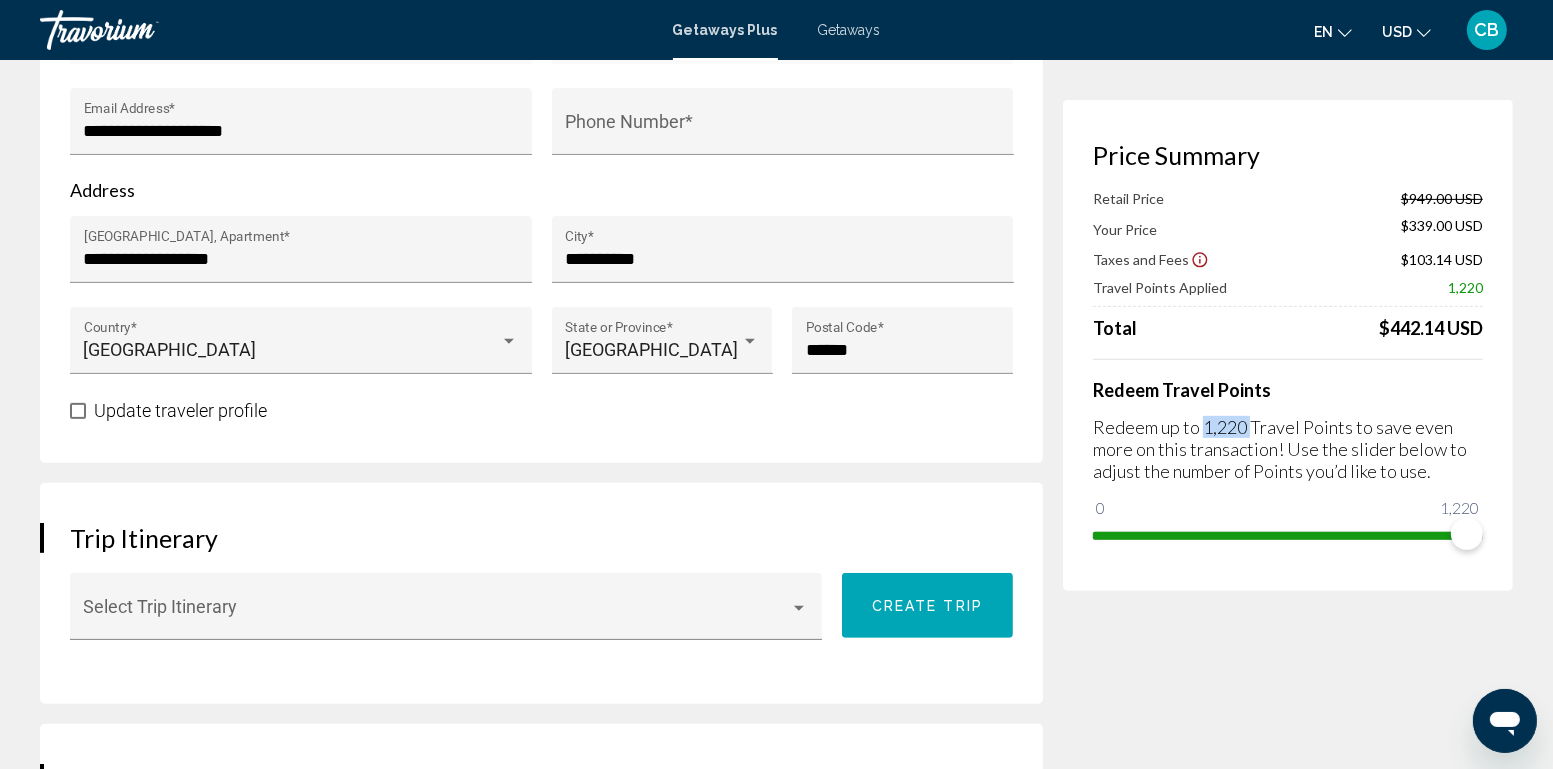 drag, startPoint x: 1204, startPoint y: 428, endPoint x: 1250, endPoint y: 427, distance: 46.010868 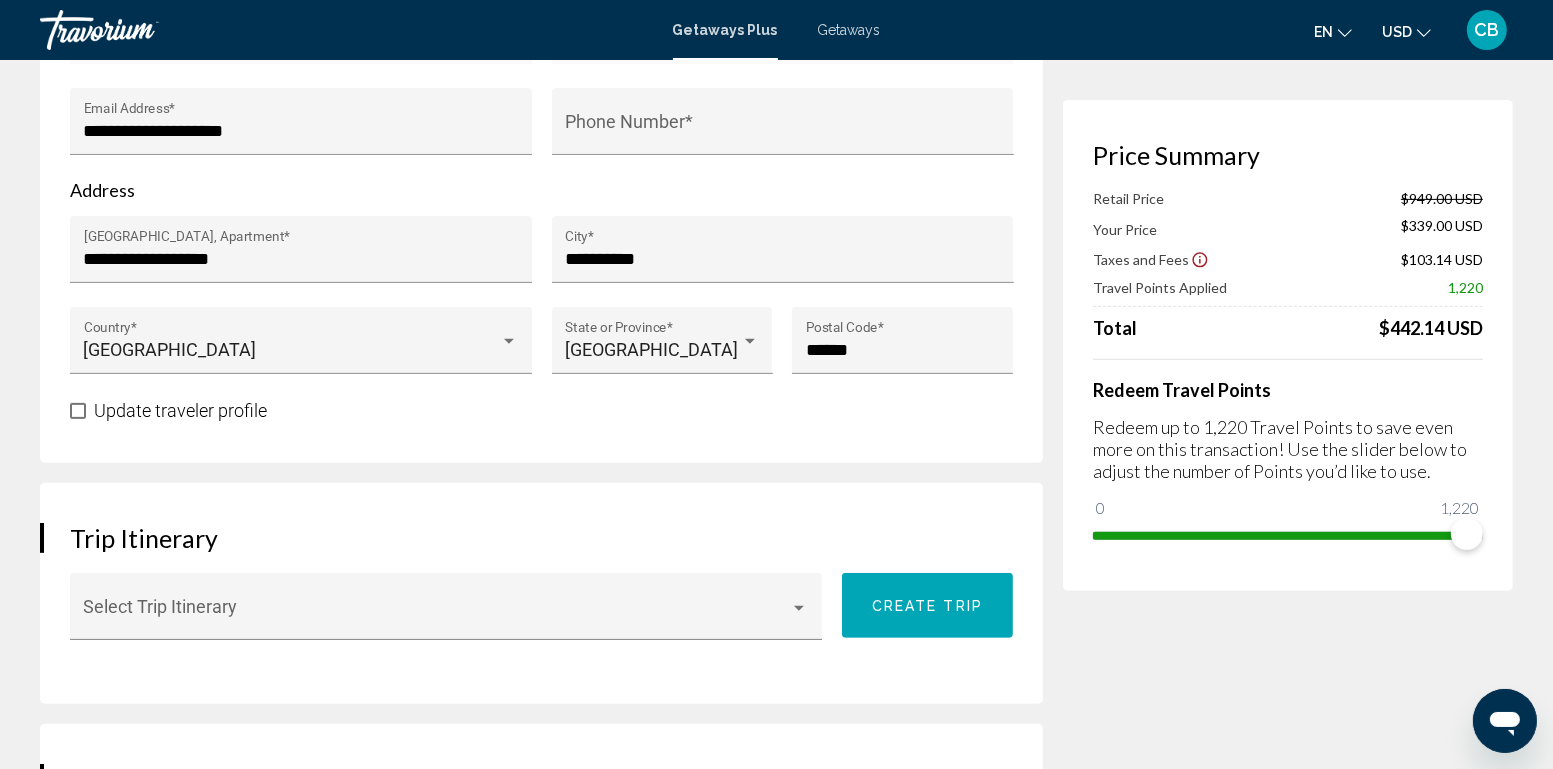 click on "**********" at bounding box center (551, 1363) 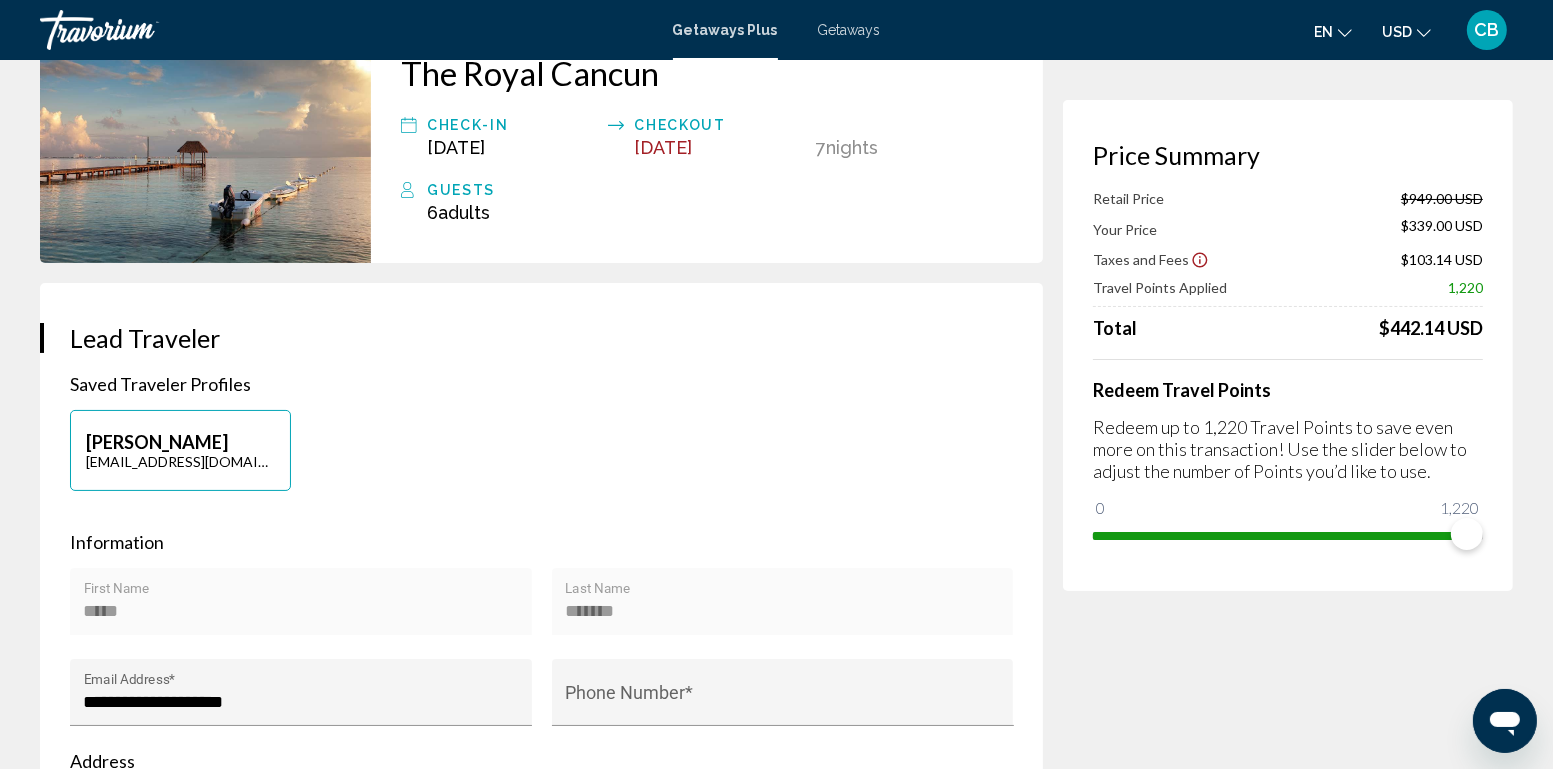 scroll, scrollTop: 0, scrollLeft: 0, axis: both 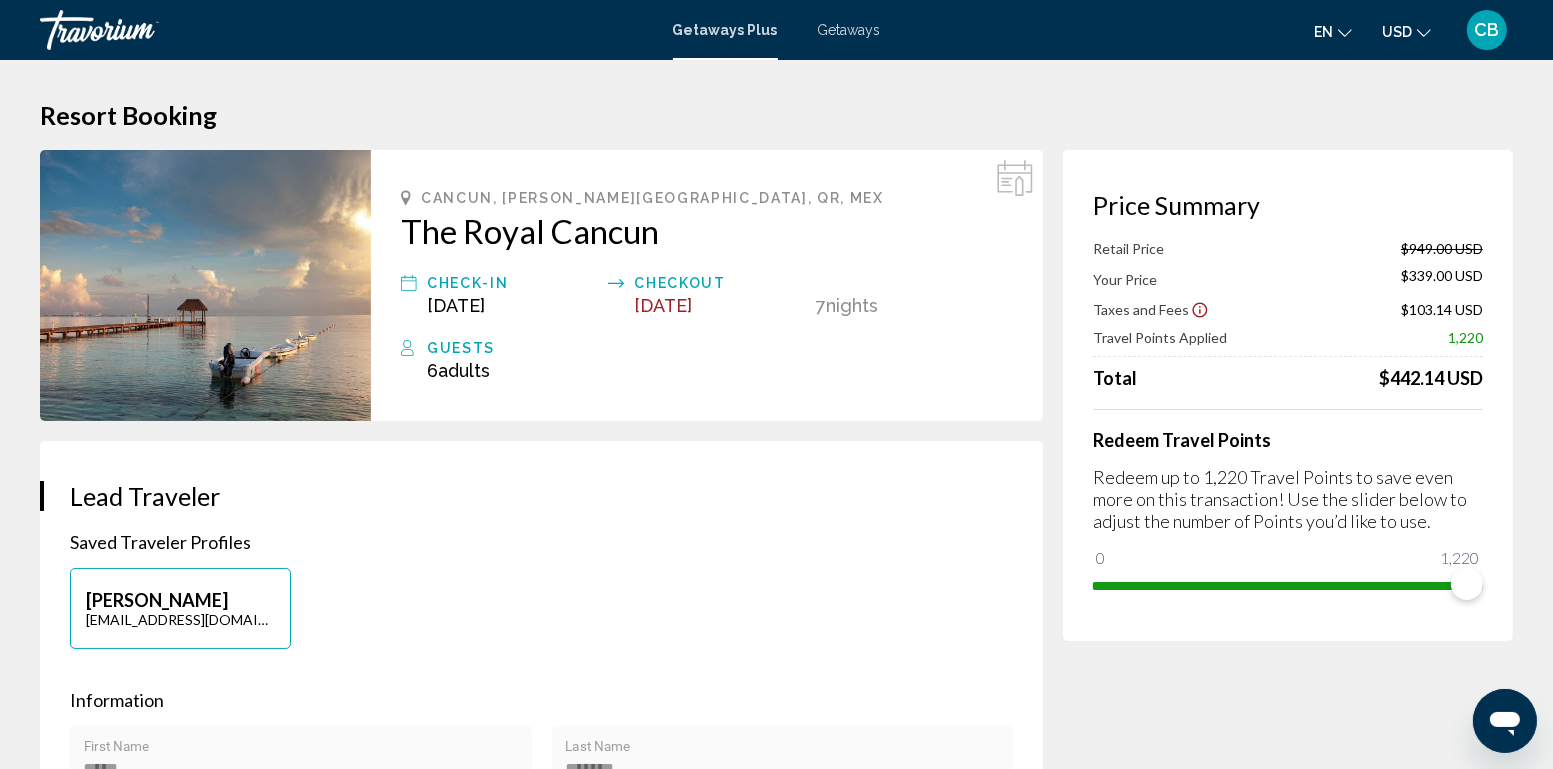 click 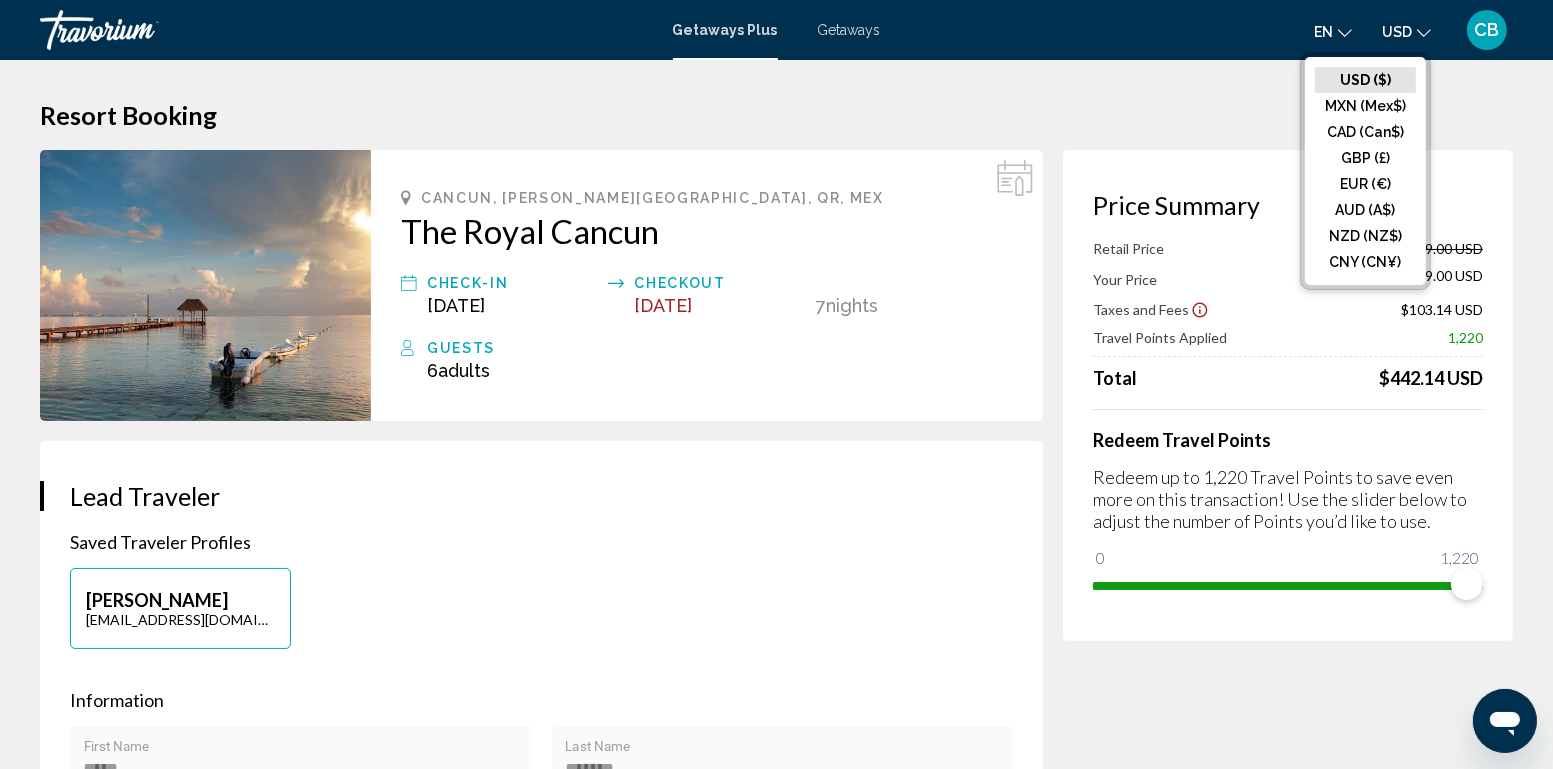 click on "Resort Booking" at bounding box center (776, 115) 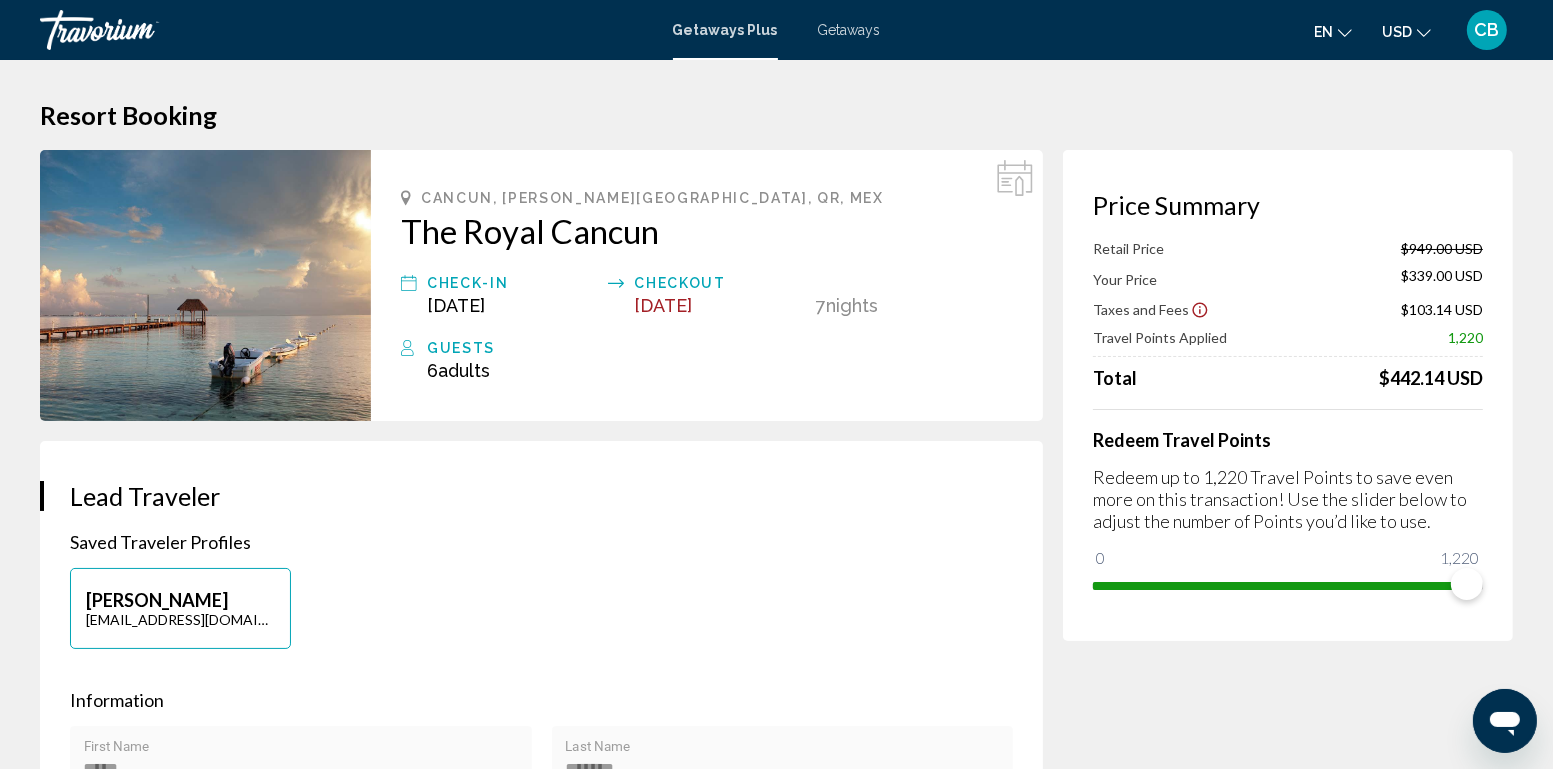 click on "Getaways" at bounding box center [849, 30] 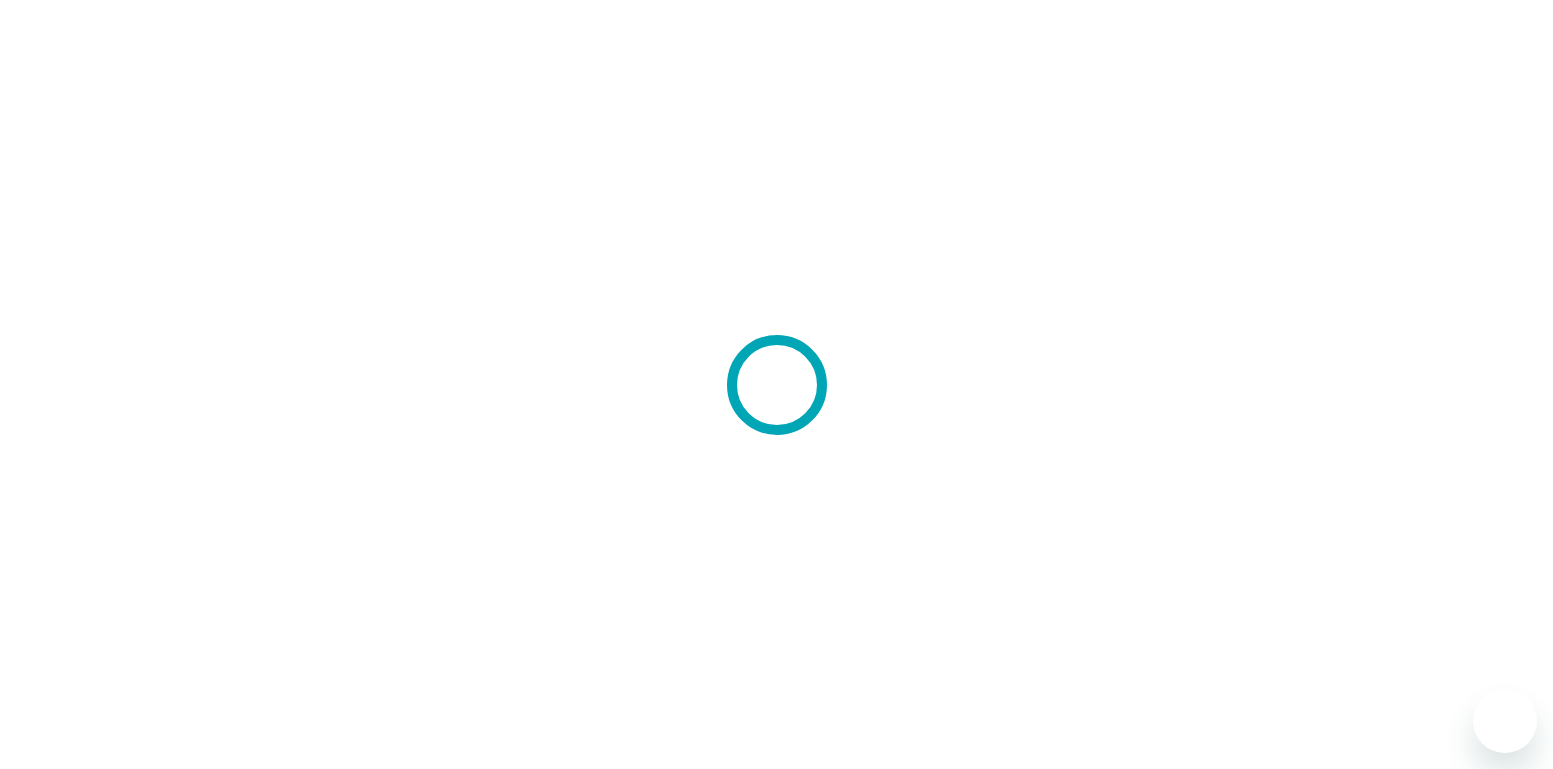 scroll, scrollTop: 0, scrollLeft: 0, axis: both 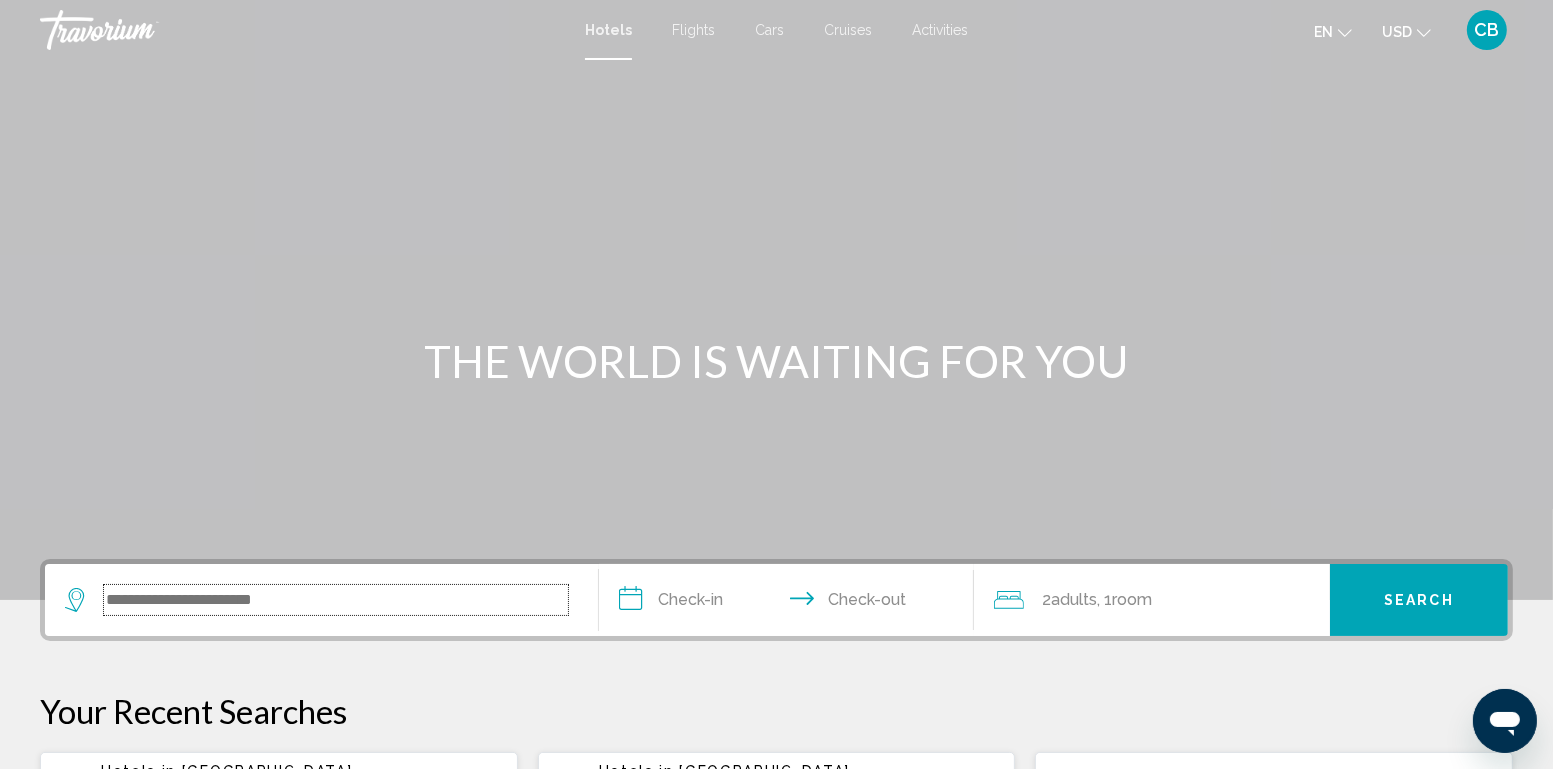 click at bounding box center [336, 600] 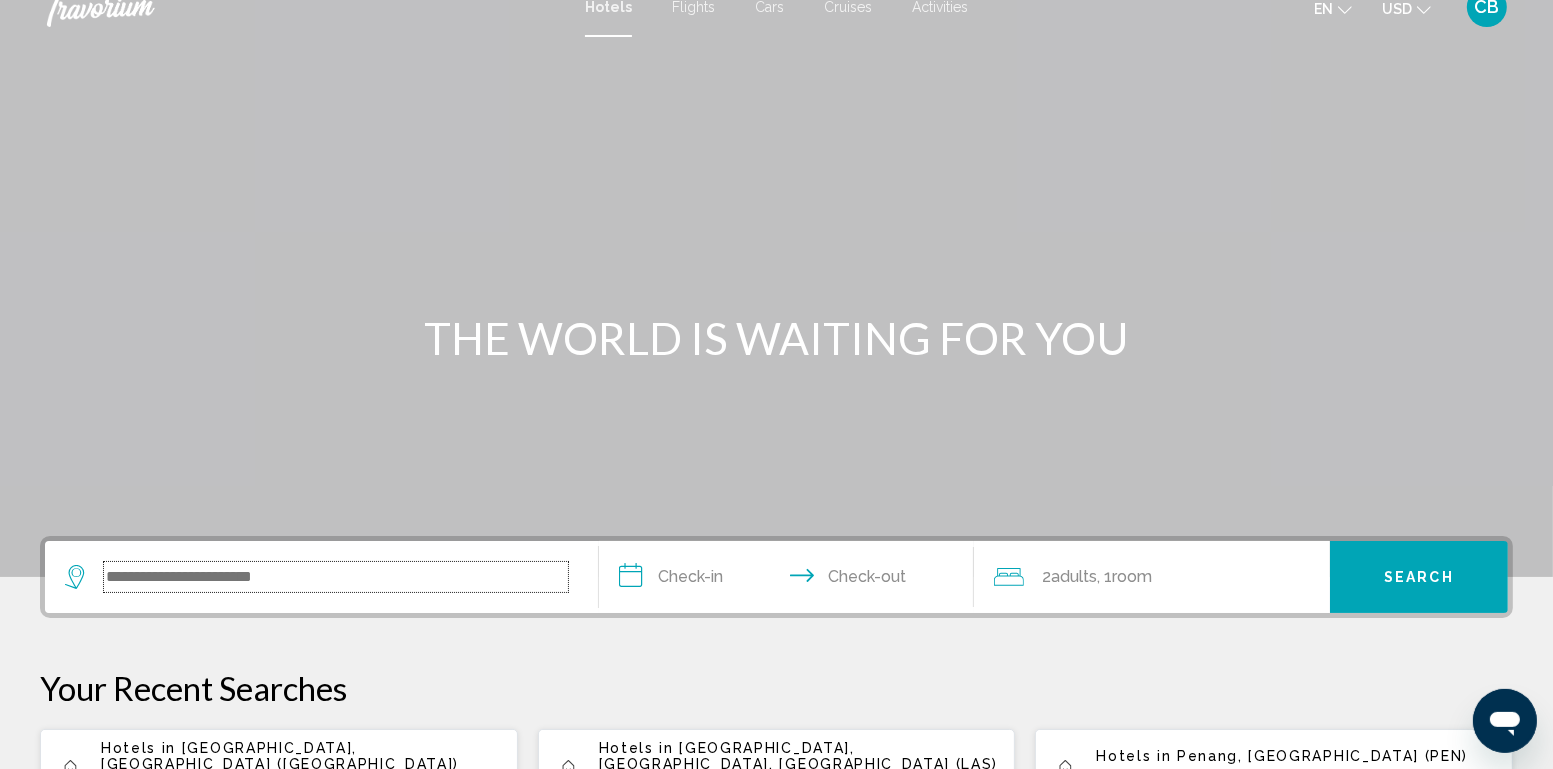 scroll, scrollTop: 0, scrollLeft: 0, axis: both 